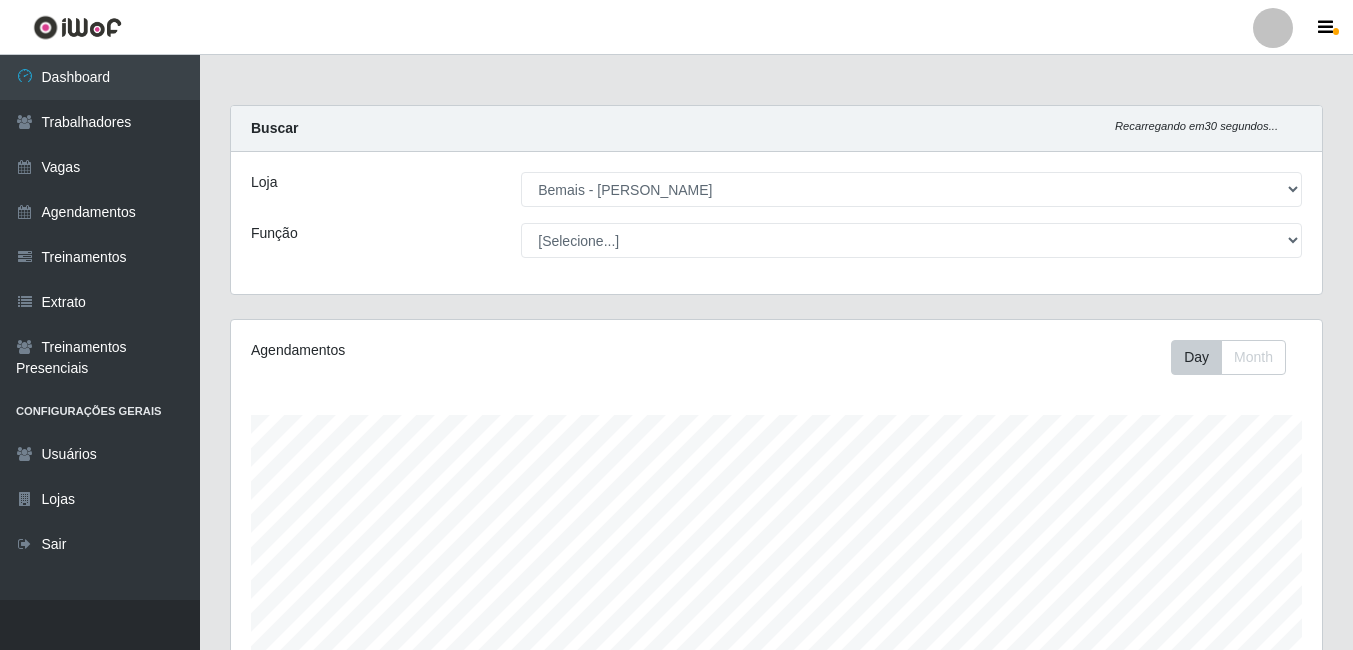 select on "230" 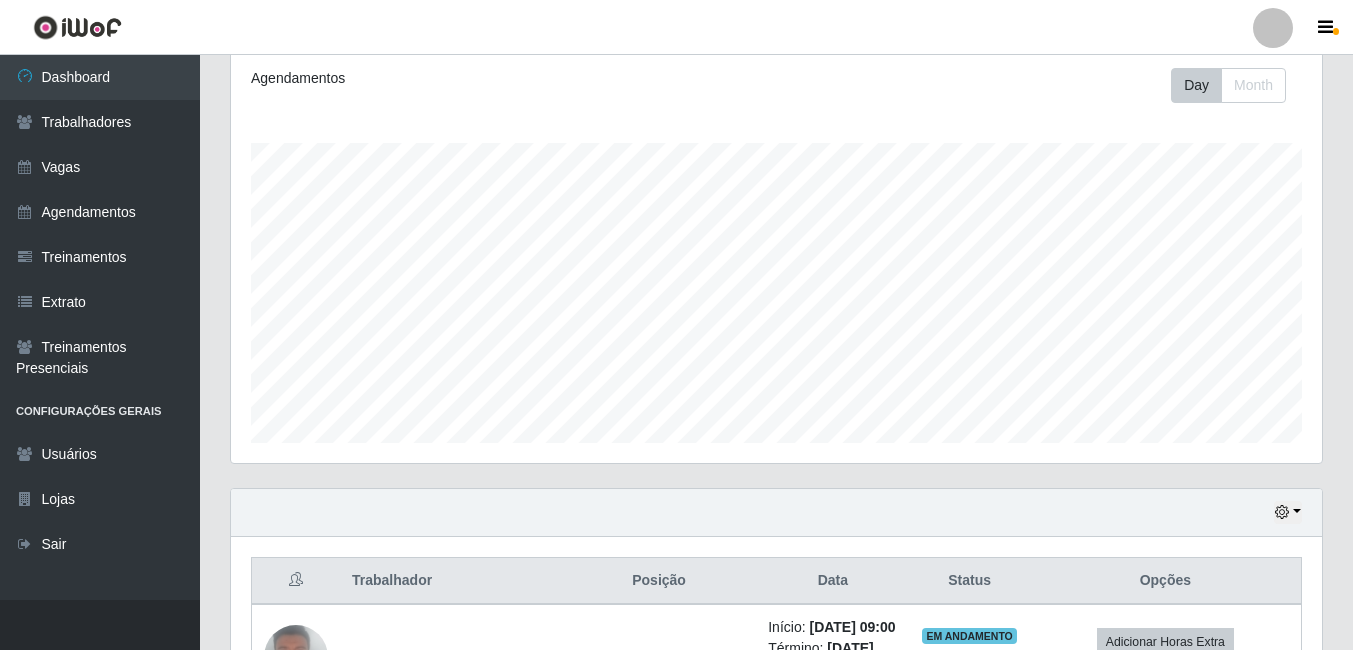 scroll, scrollTop: 999585, scrollLeft: 998909, axis: both 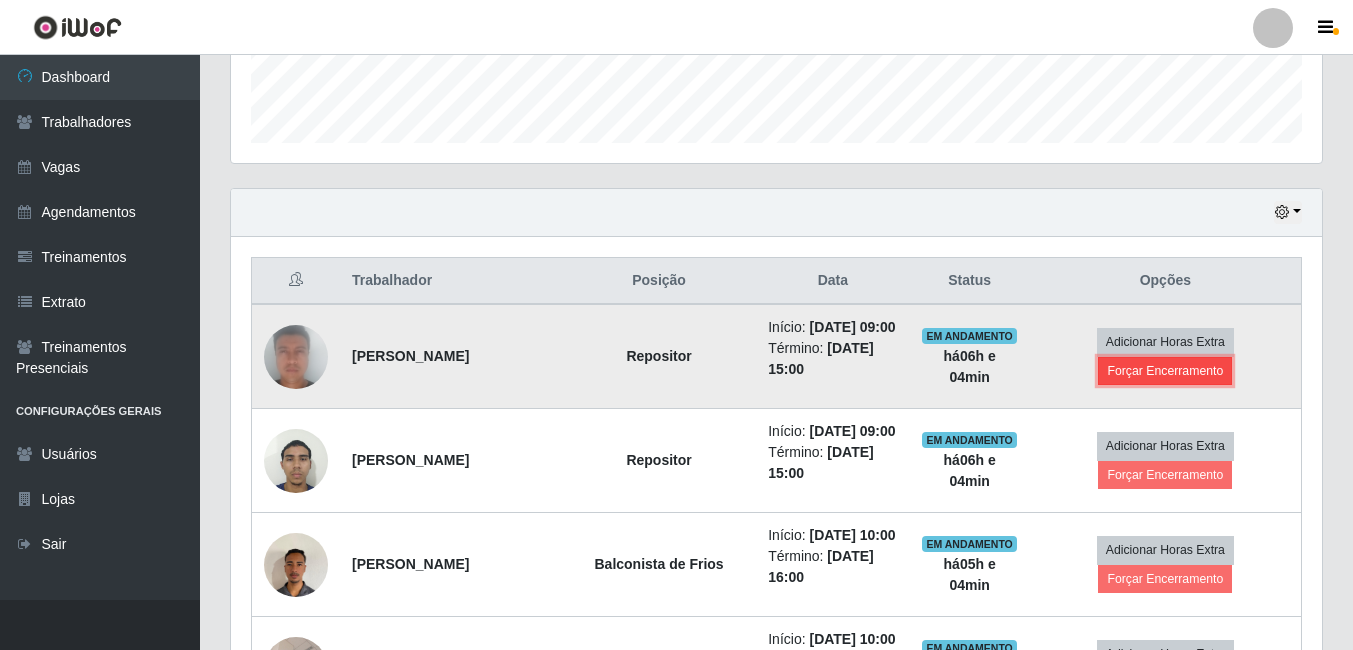 click on "Forçar Encerramento" at bounding box center (1165, 371) 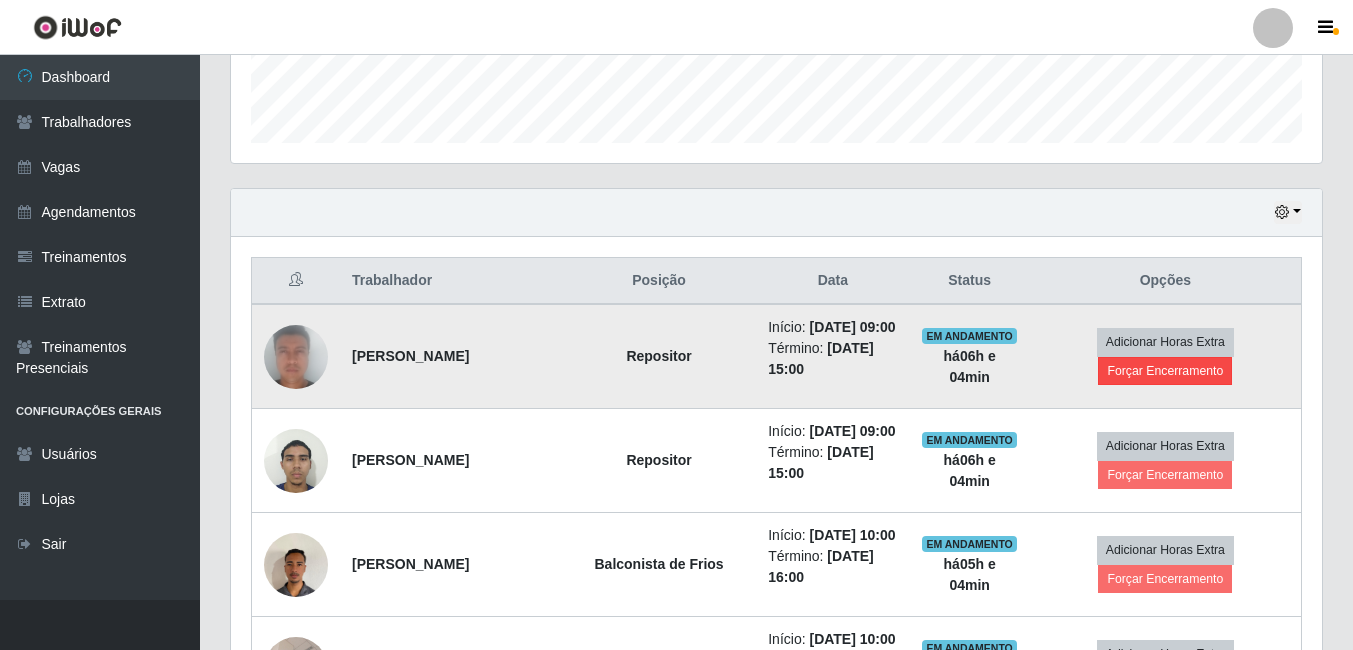 scroll, scrollTop: 999585, scrollLeft: 998919, axis: both 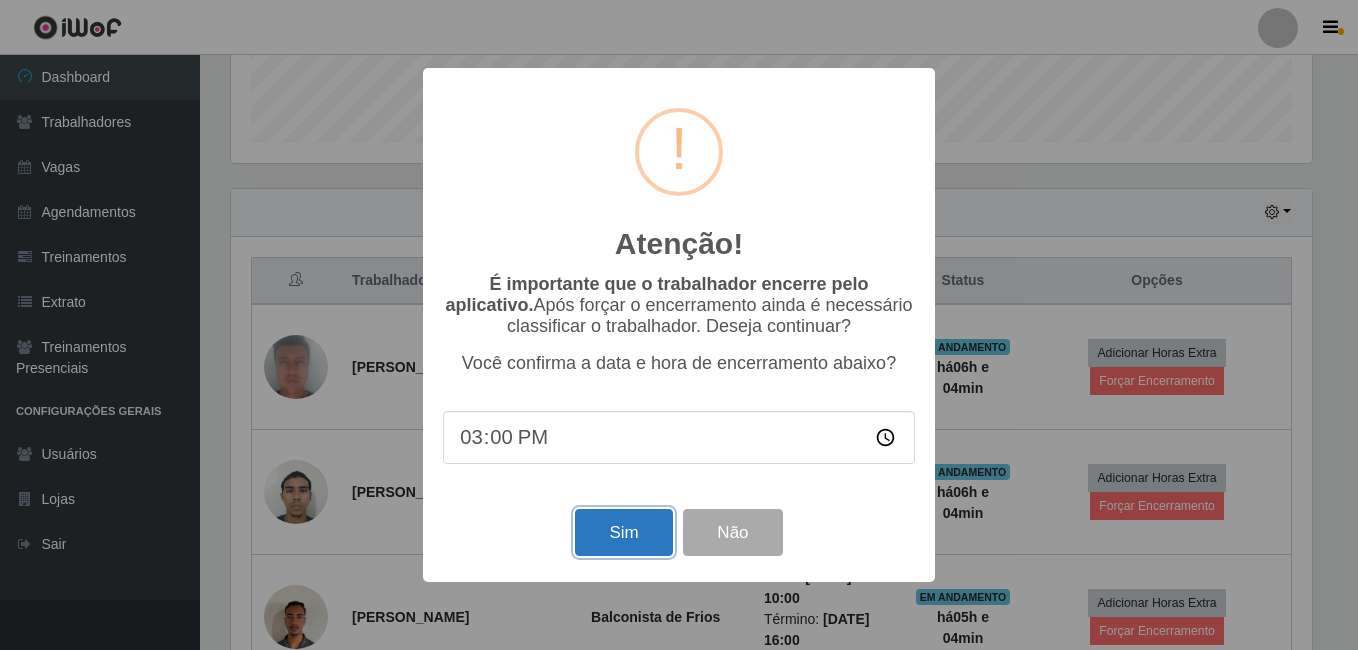 click on "Sim" at bounding box center [623, 532] 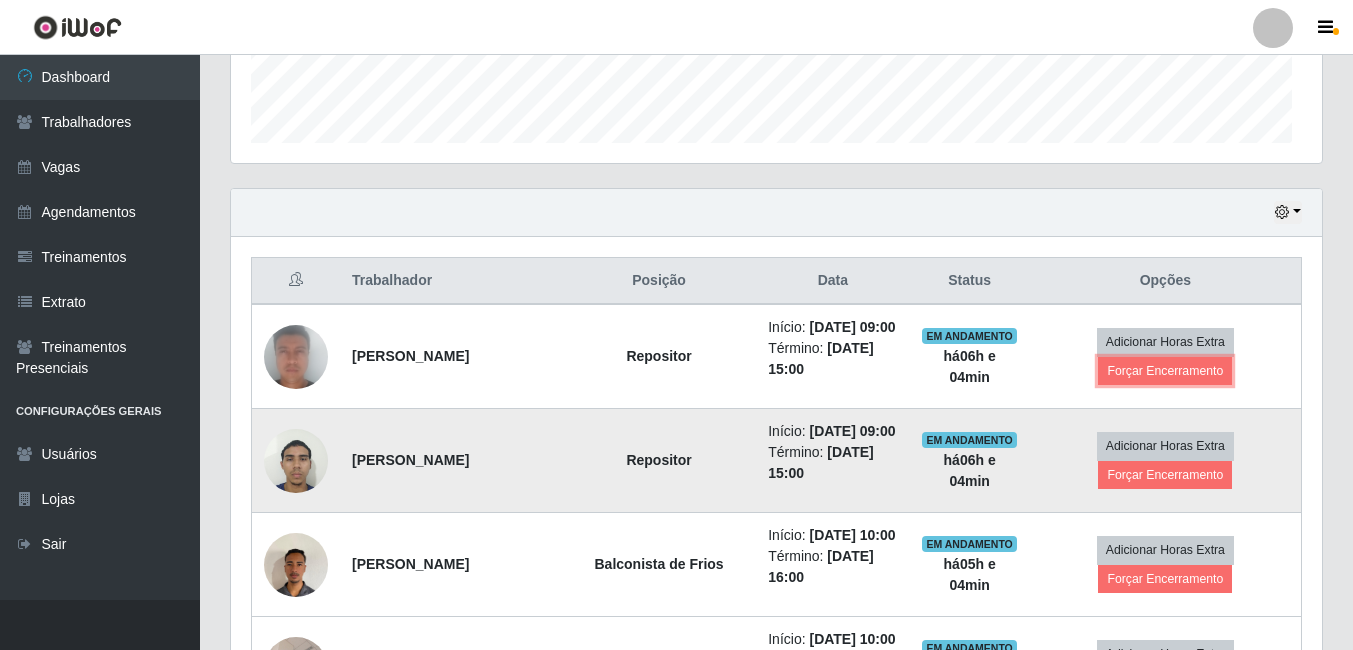 scroll, scrollTop: 999585, scrollLeft: 998909, axis: both 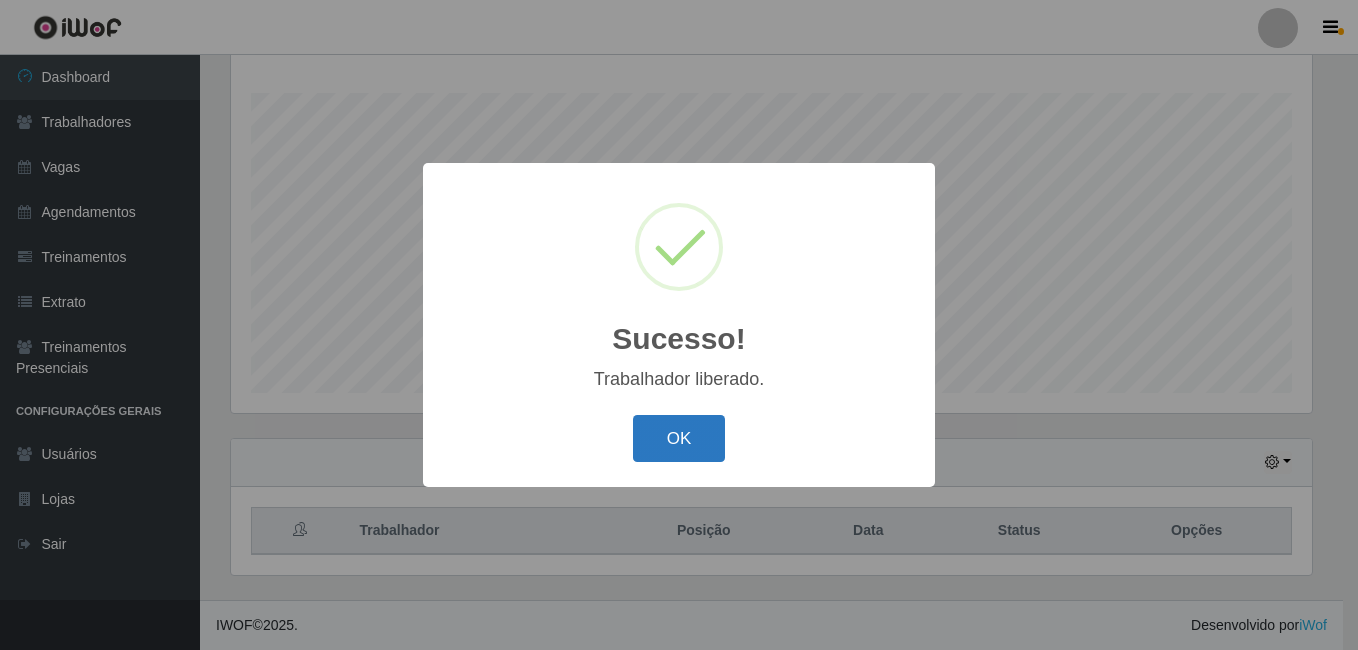 click on "OK" at bounding box center [679, 438] 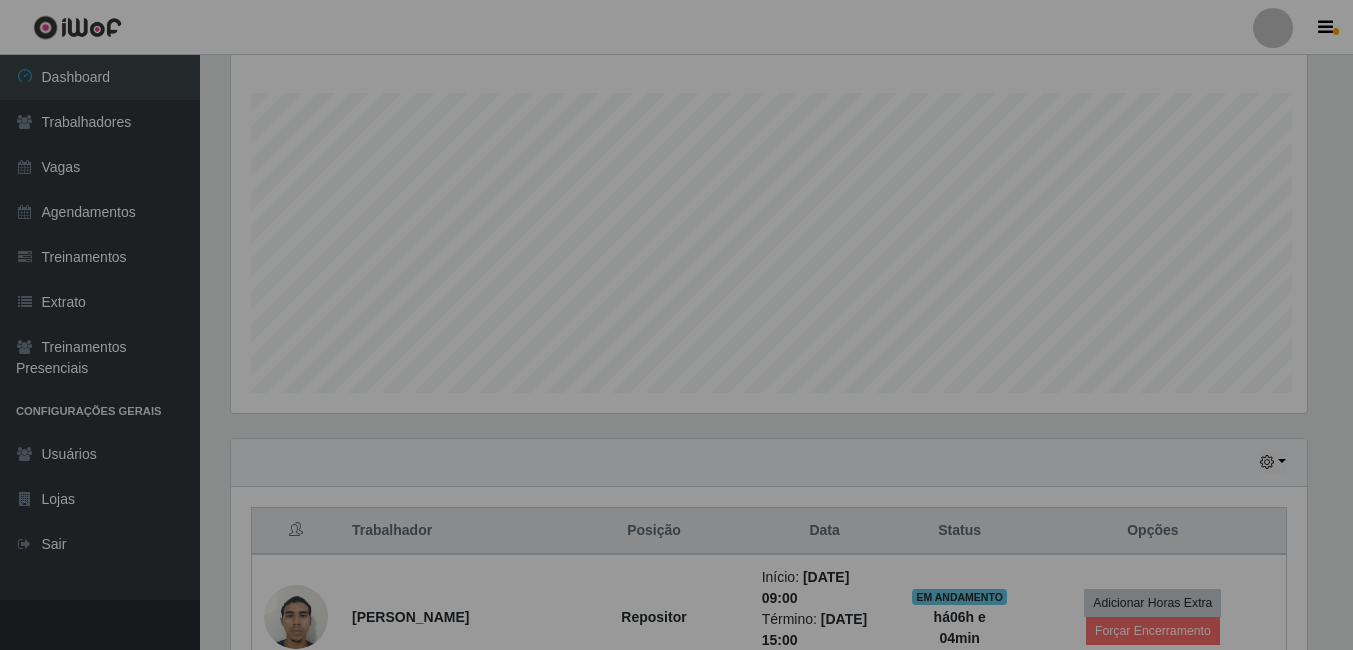 scroll, scrollTop: 999585, scrollLeft: 998909, axis: both 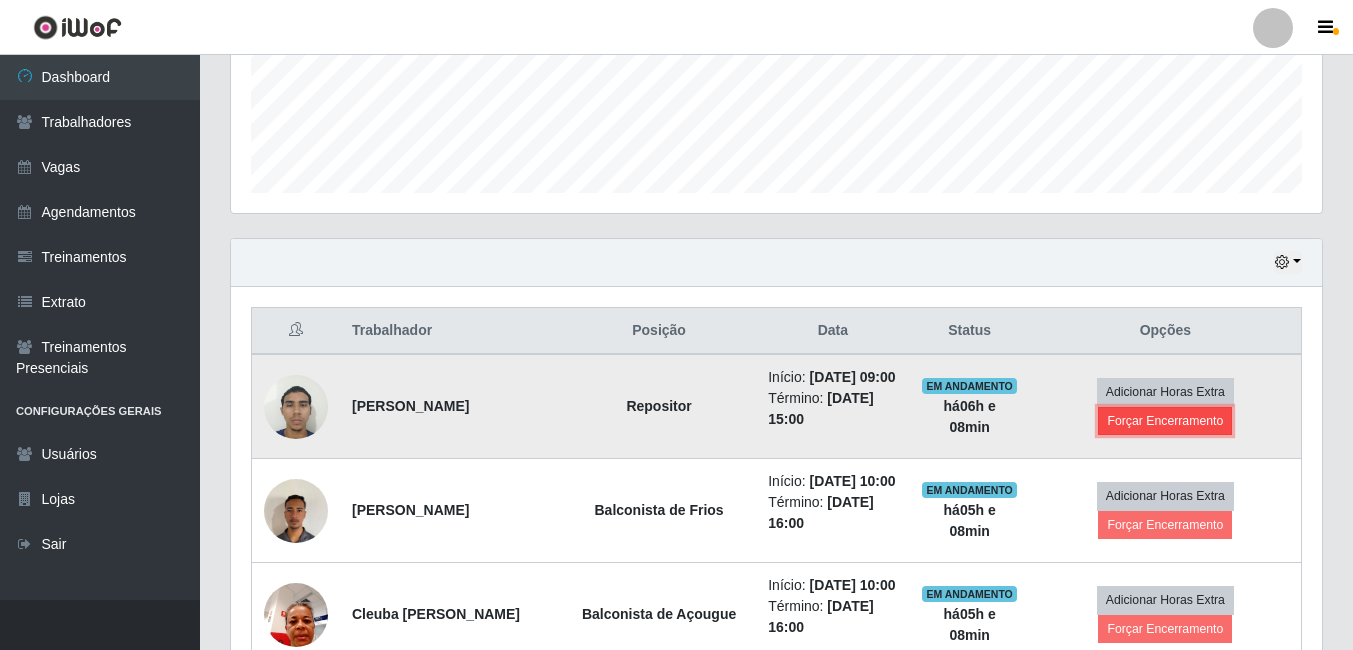 click on "Forçar Encerramento" at bounding box center (1165, 421) 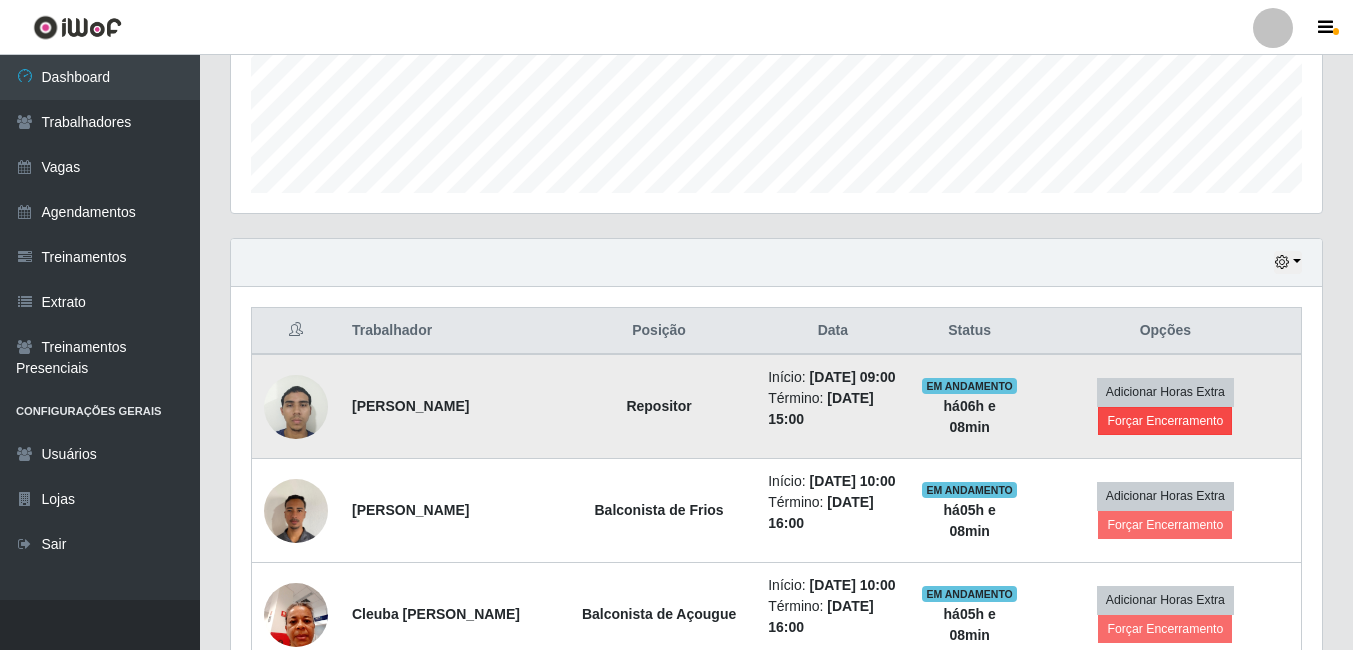 scroll, scrollTop: 999585, scrollLeft: 998919, axis: both 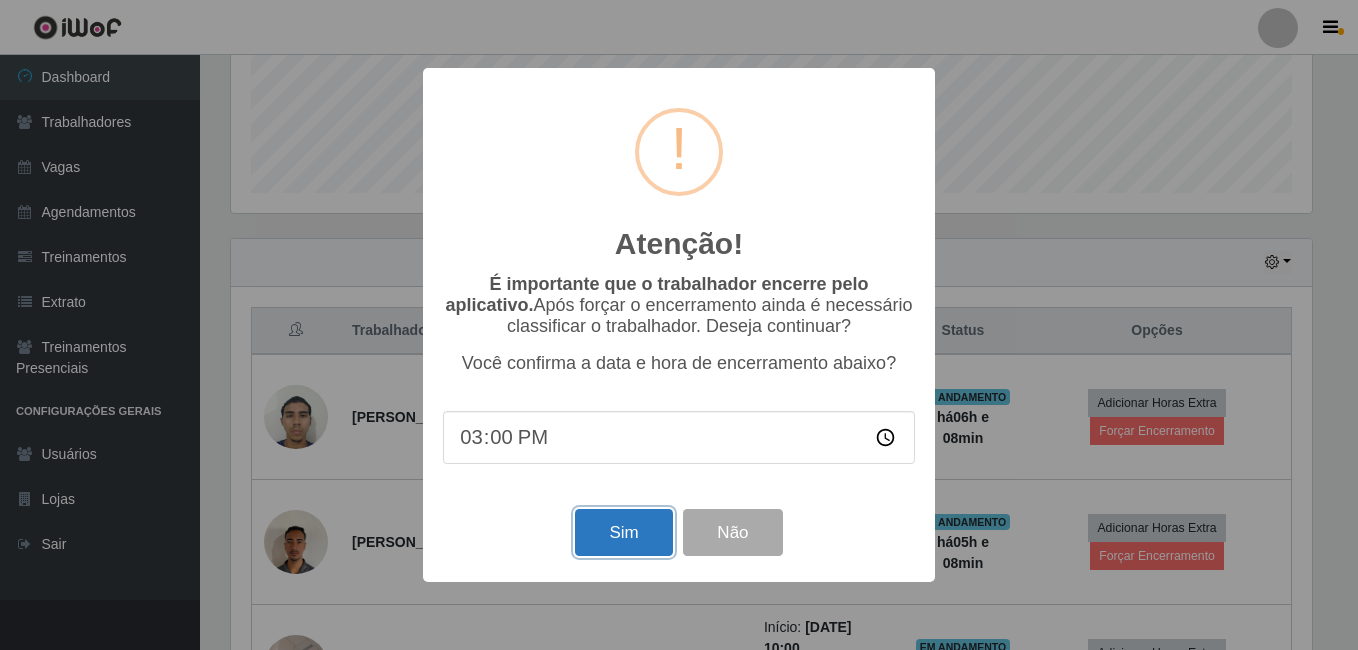 click on "Sim" at bounding box center (623, 532) 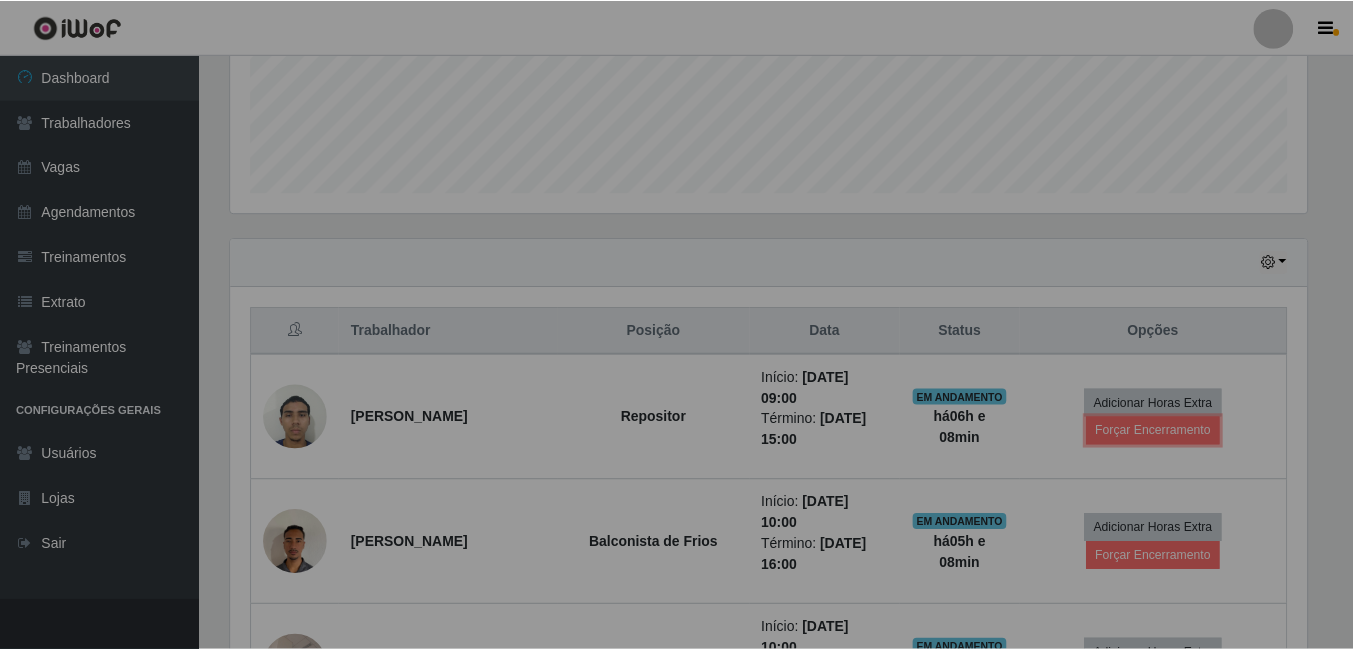 scroll, scrollTop: 999585, scrollLeft: 998909, axis: both 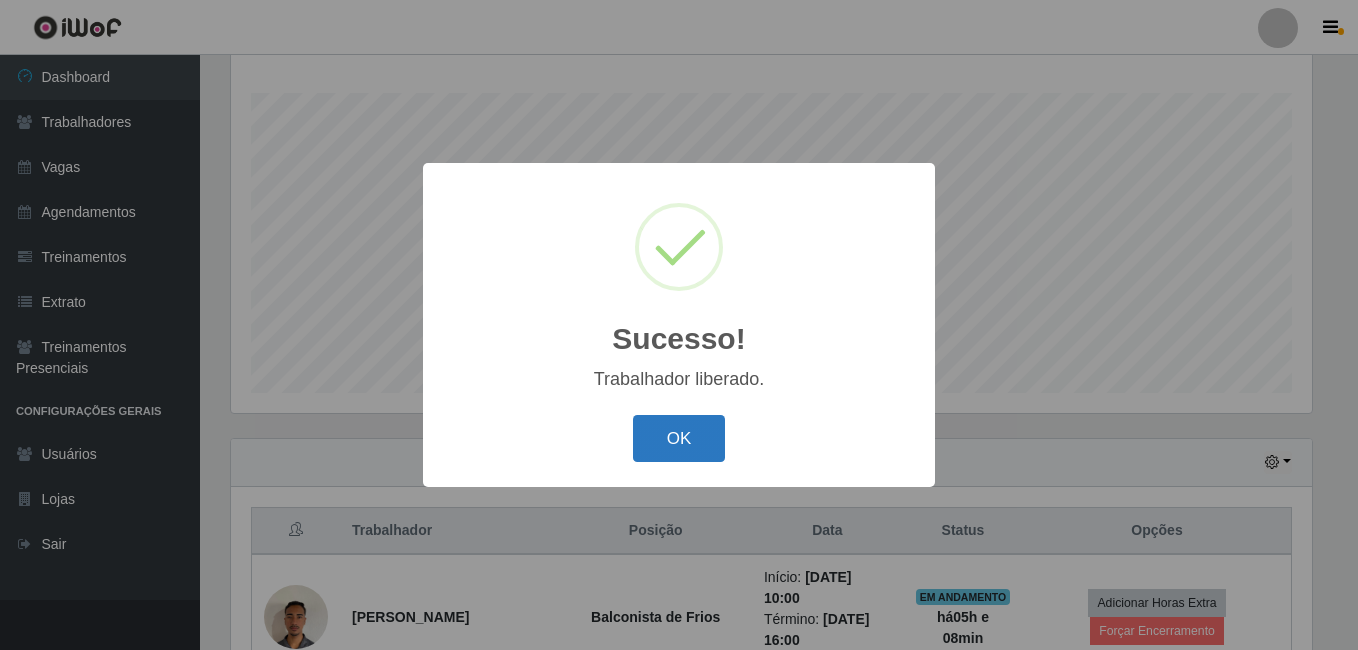 click on "OK" at bounding box center (679, 438) 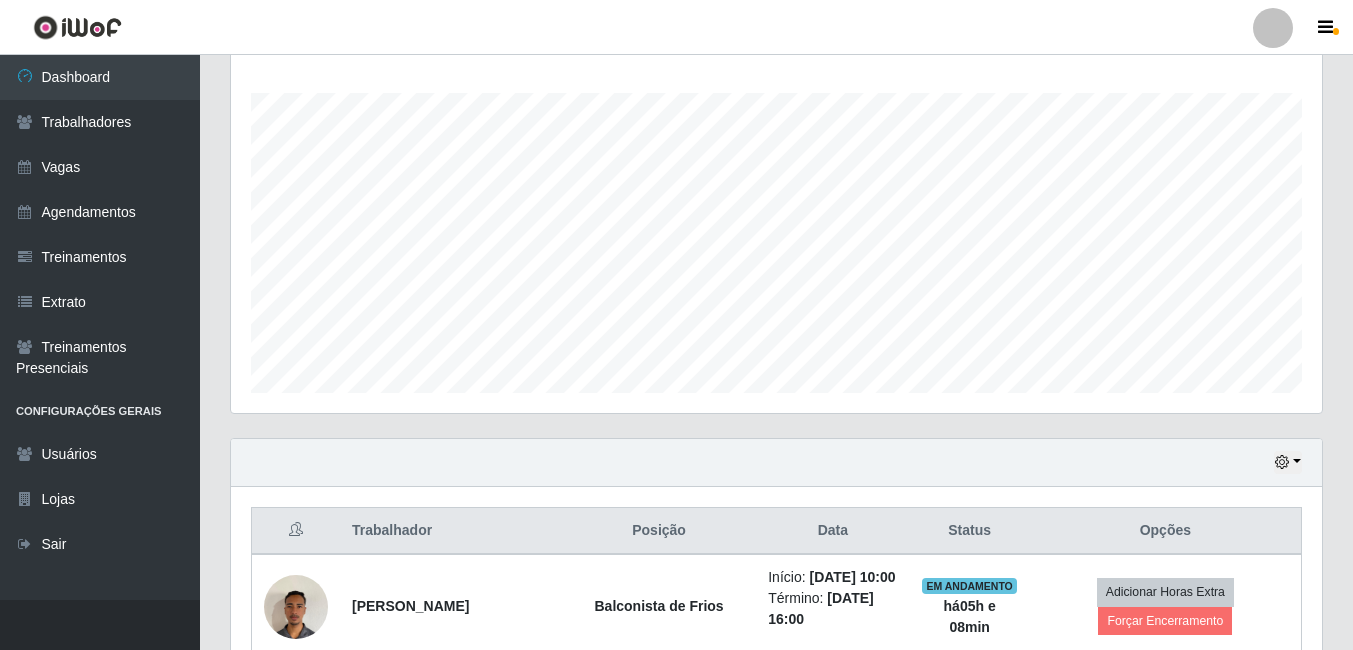 scroll, scrollTop: 999585, scrollLeft: 998909, axis: both 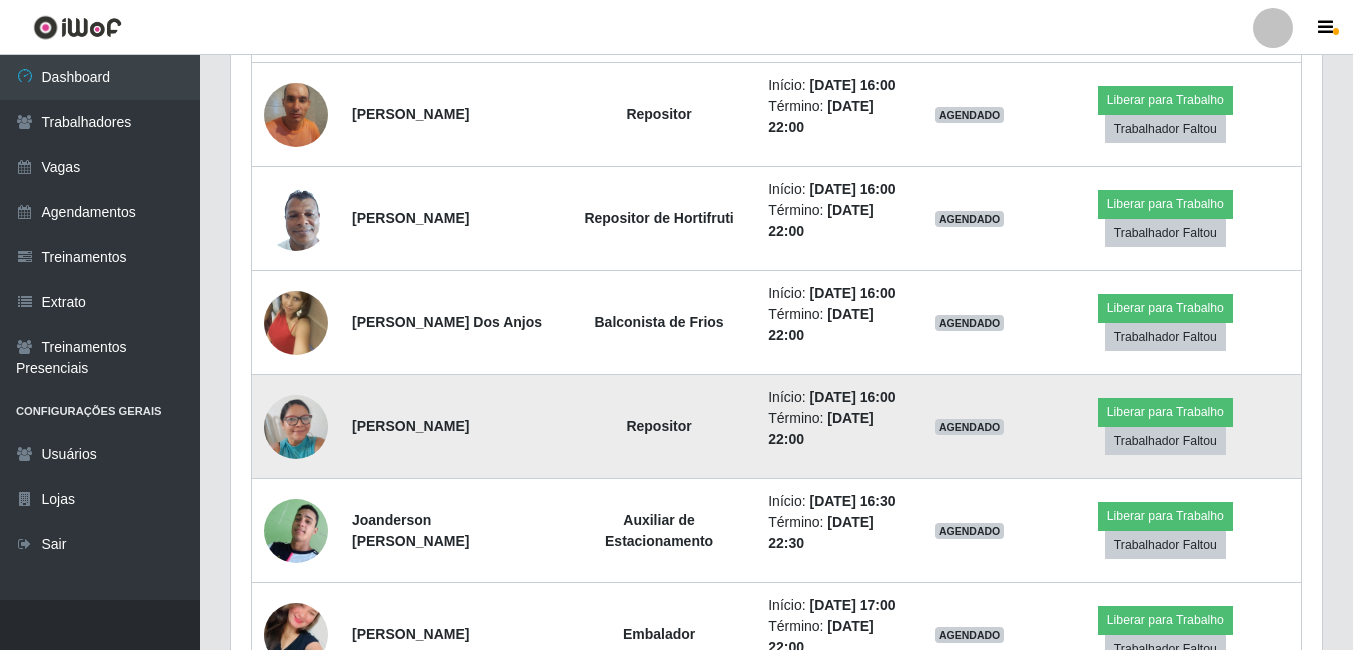 click at bounding box center (296, 426) 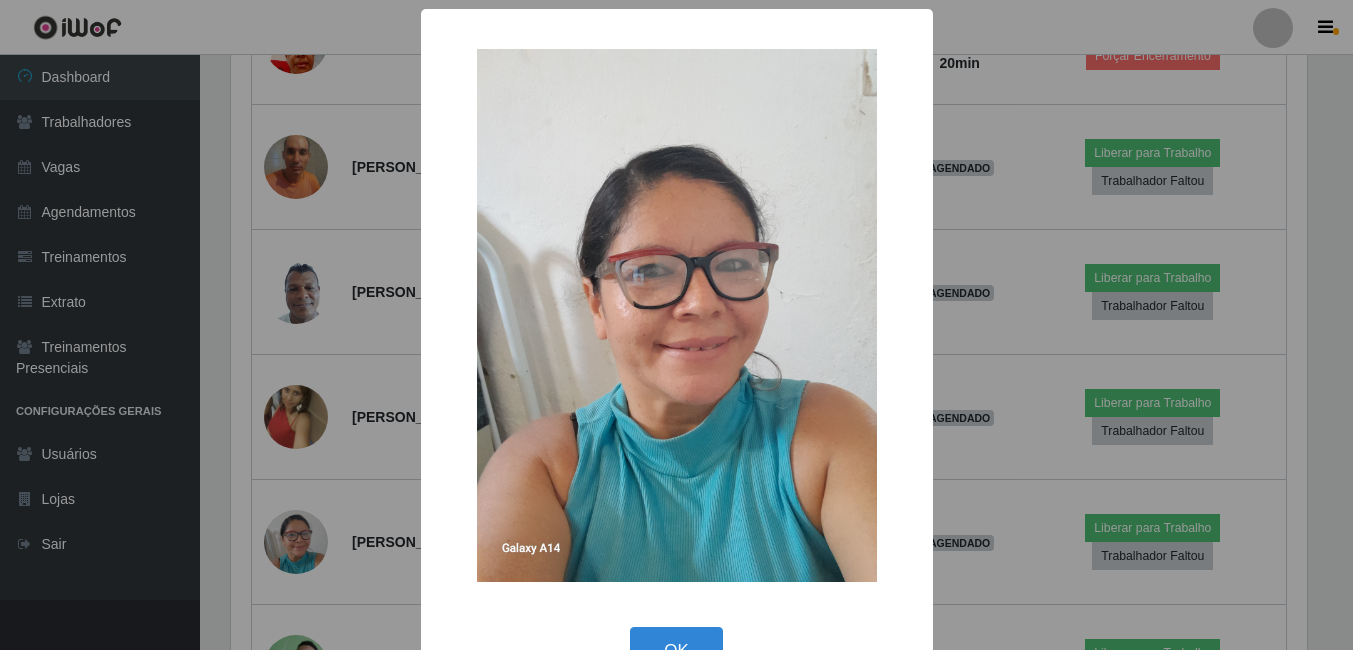 scroll, scrollTop: 999585, scrollLeft: 998919, axis: both 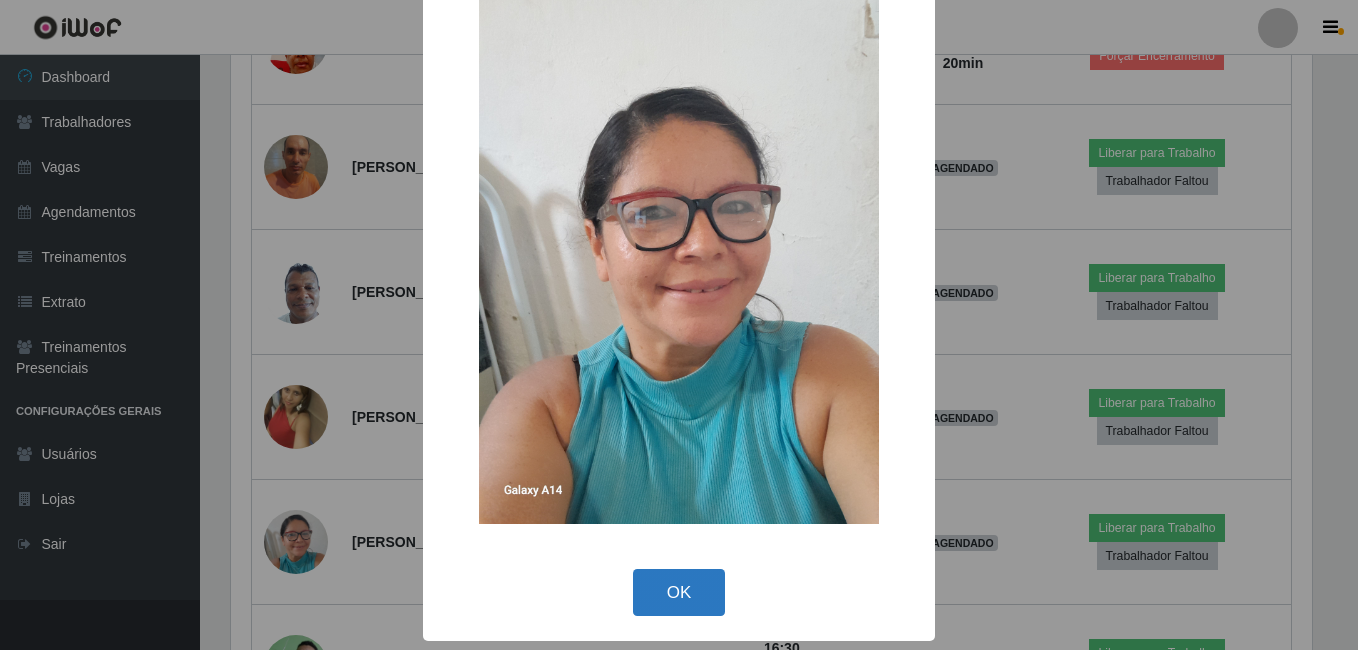 drag, startPoint x: 680, startPoint y: 580, endPoint x: 269, endPoint y: 437, distance: 435.16663 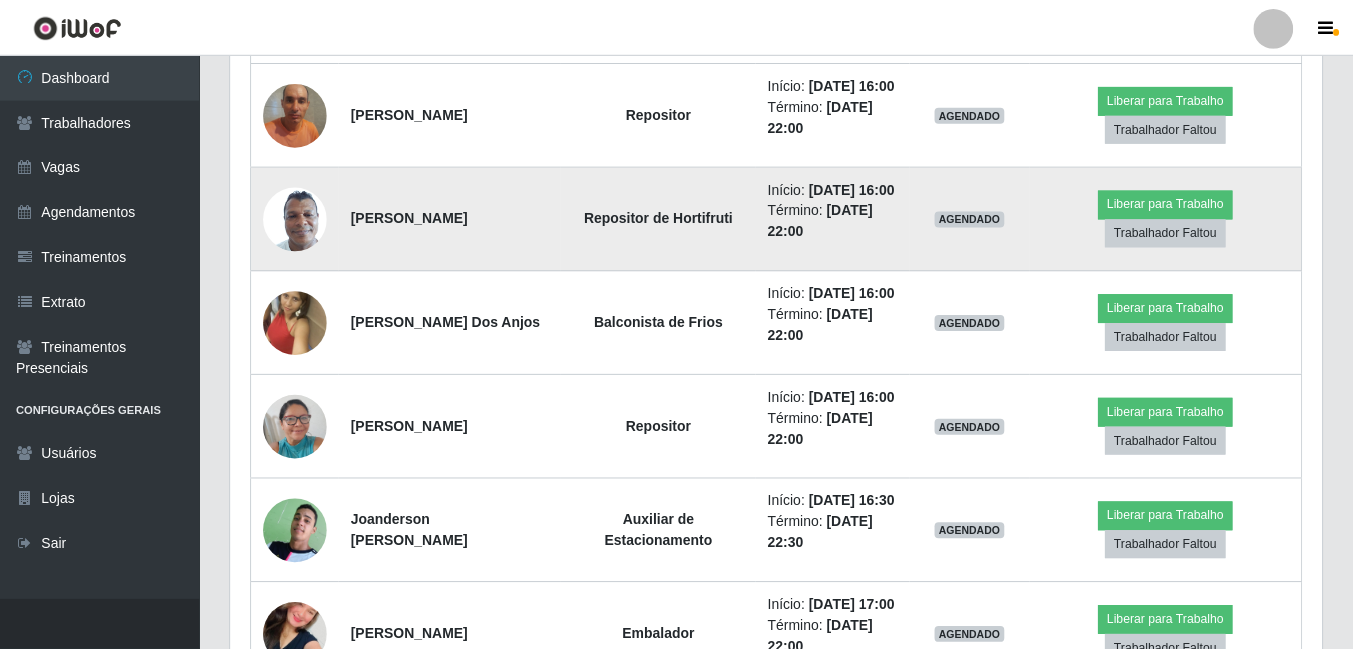 scroll, scrollTop: 999585, scrollLeft: 998909, axis: both 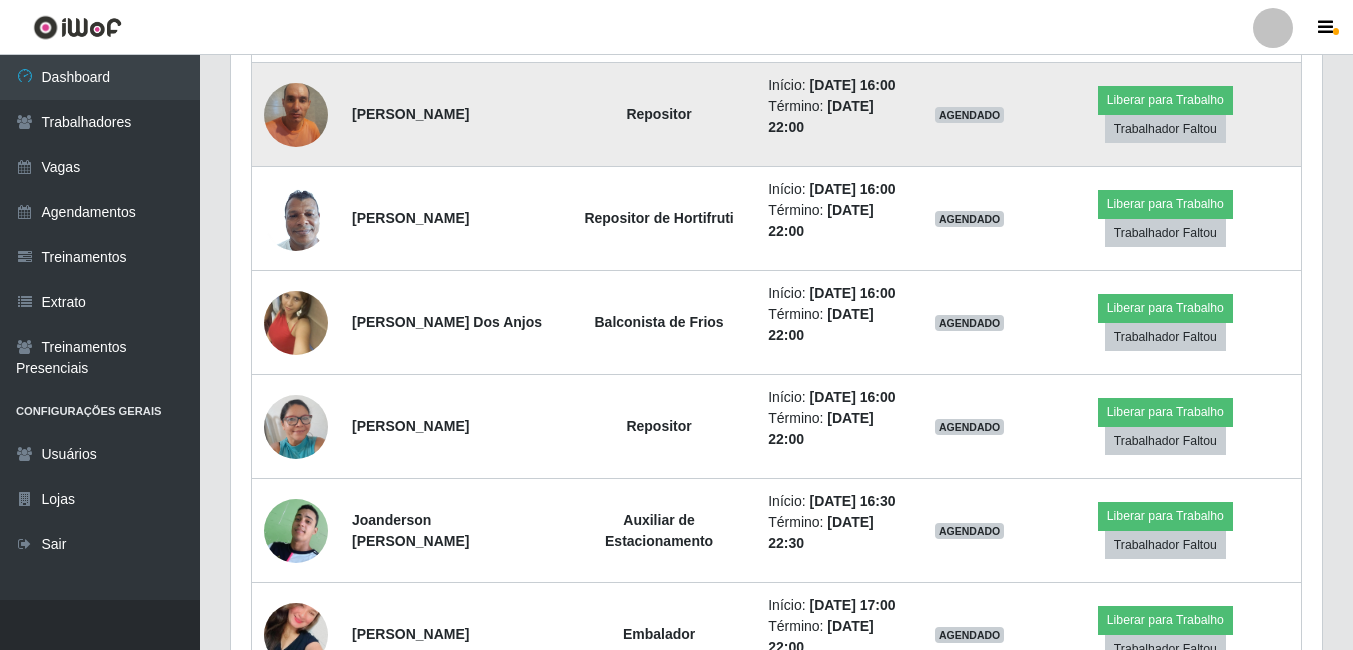 drag, startPoint x: 294, startPoint y: 132, endPoint x: 294, endPoint y: 159, distance: 27 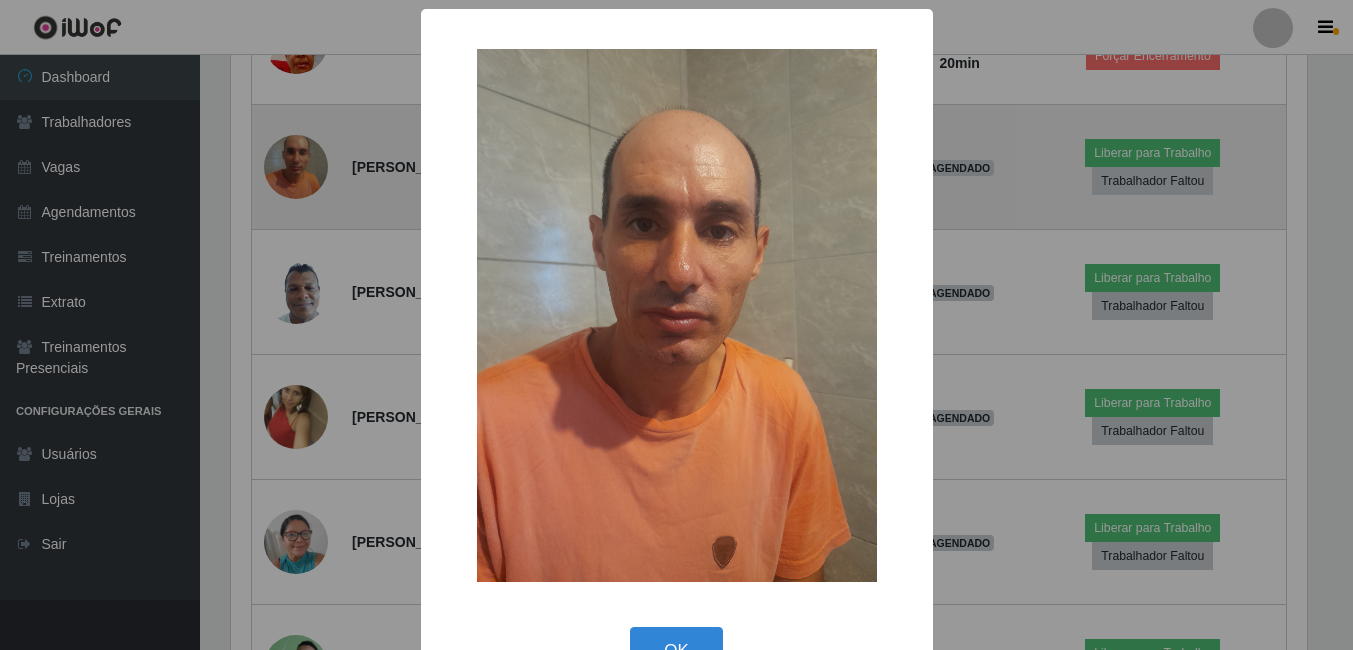 scroll, scrollTop: 999585, scrollLeft: 998919, axis: both 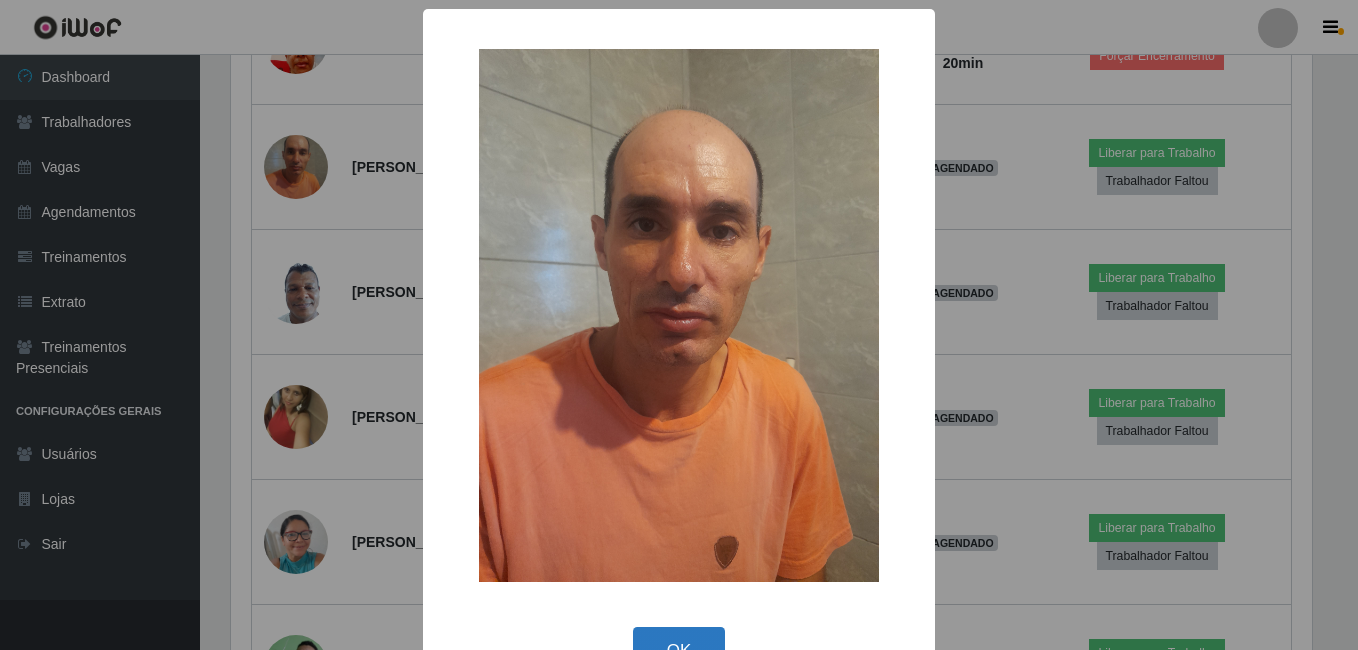 click on "OK" at bounding box center [679, 650] 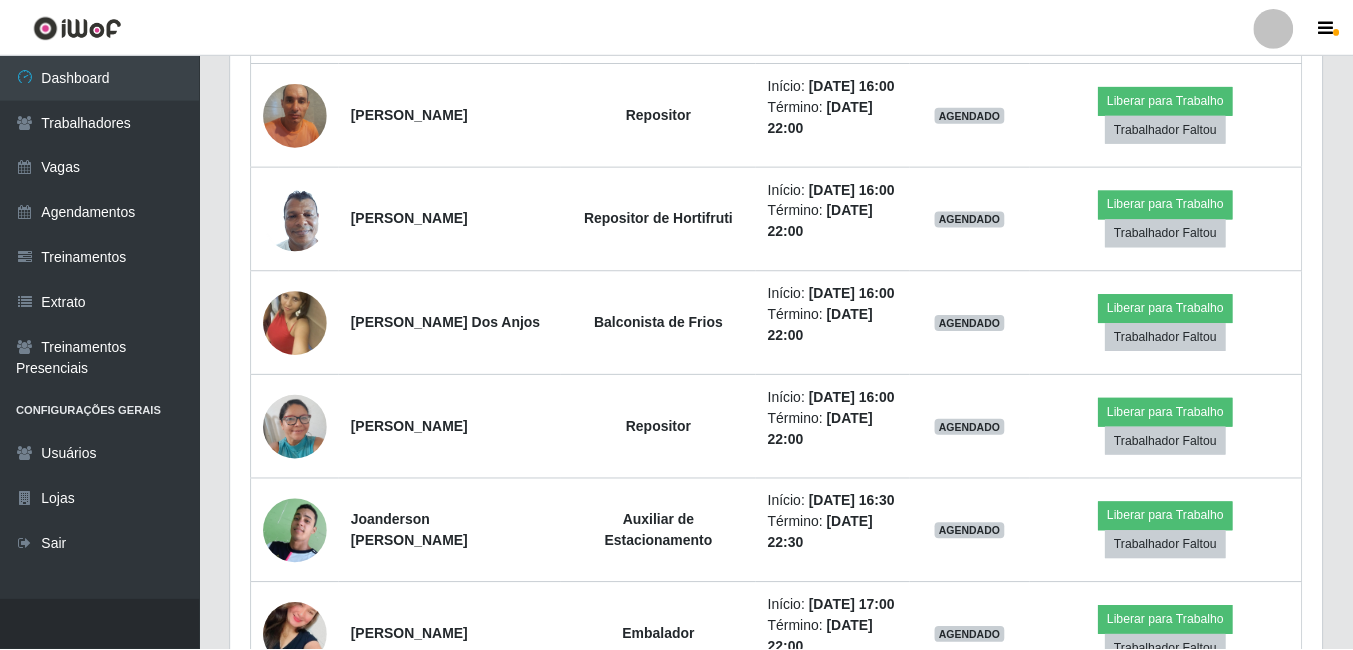 scroll, scrollTop: 999585, scrollLeft: 998909, axis: both 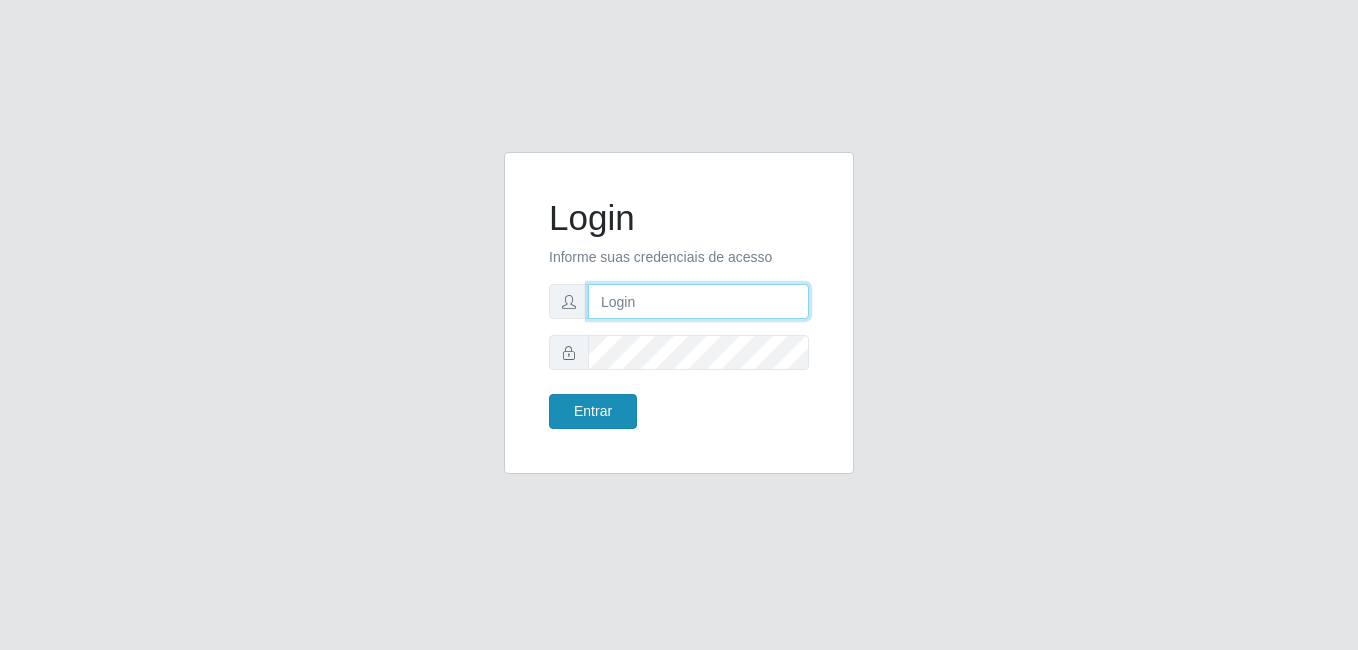 type on "[PERSON_NAME]" 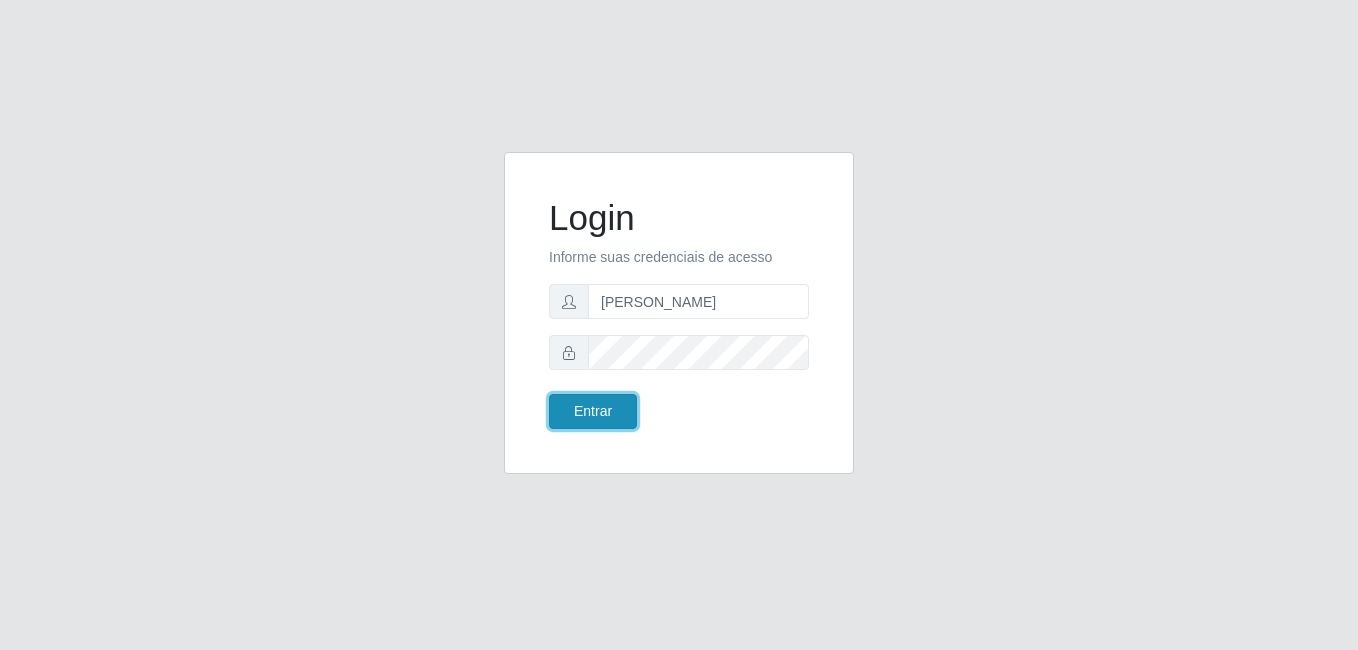 click on "Entrar" at bounding box center [593, 411] 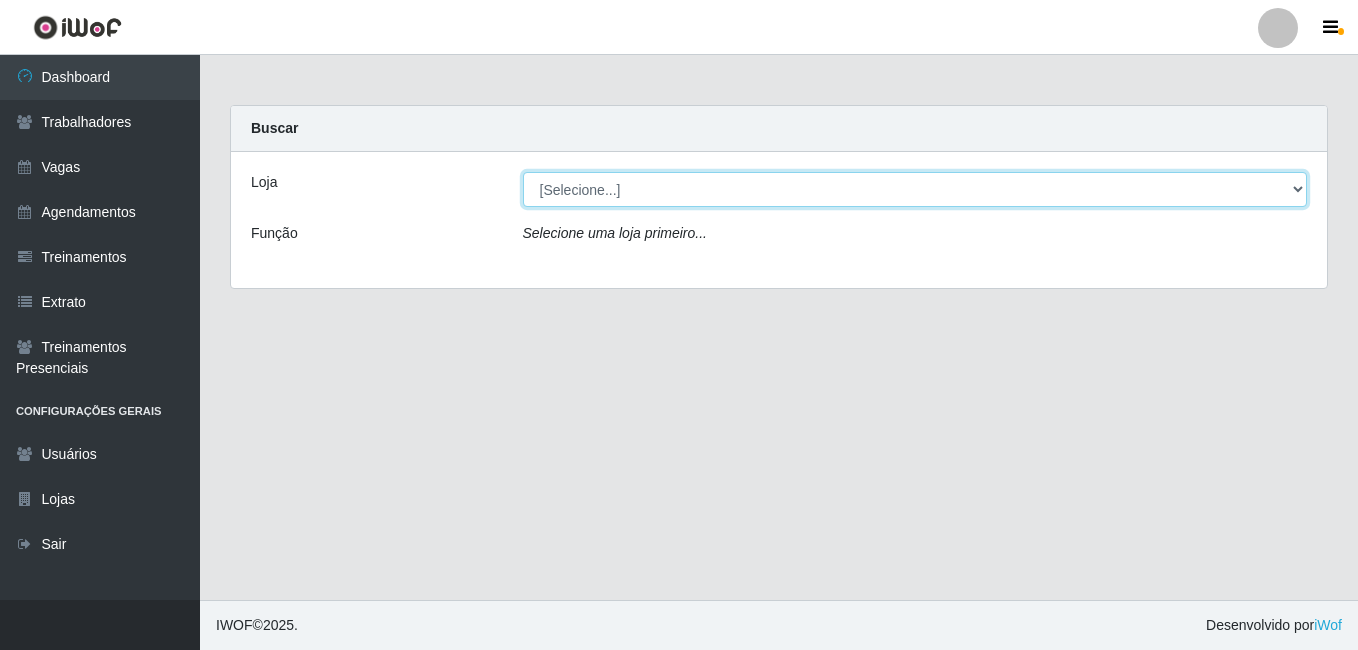 click on "[Selecione...] Bemais - Ruy Carneiro" at bounding box center (915, 189) 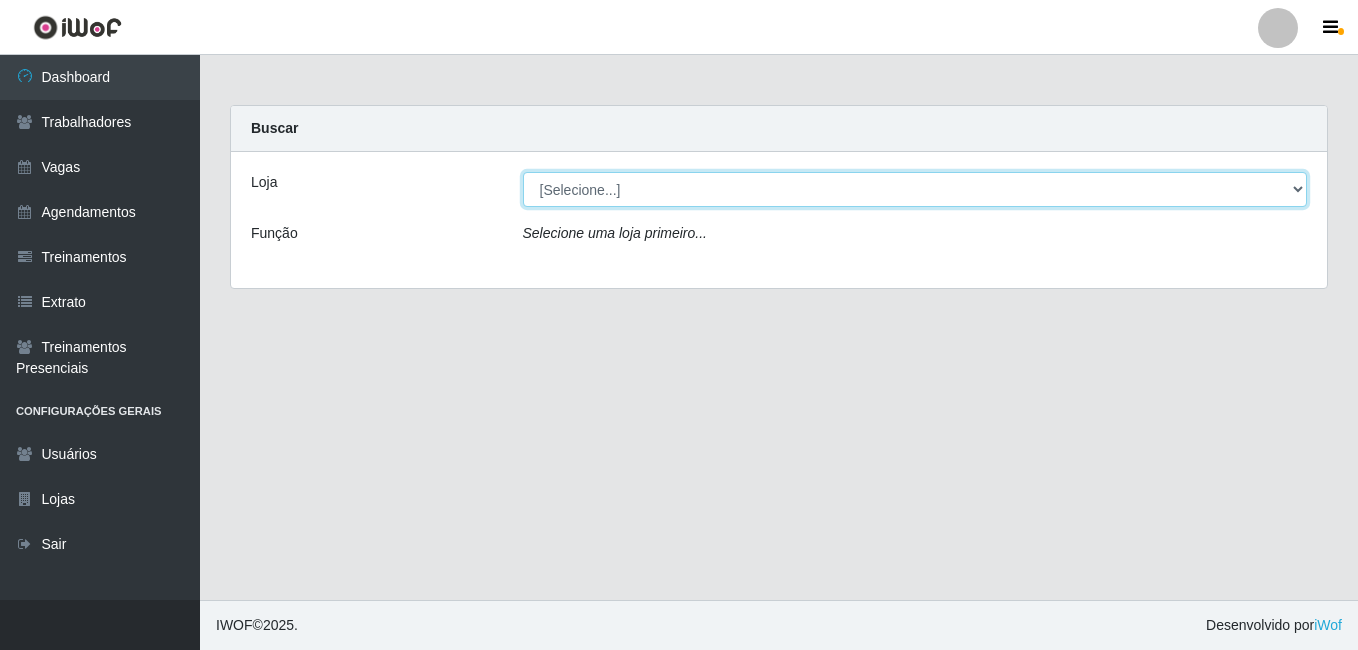 select on "230" 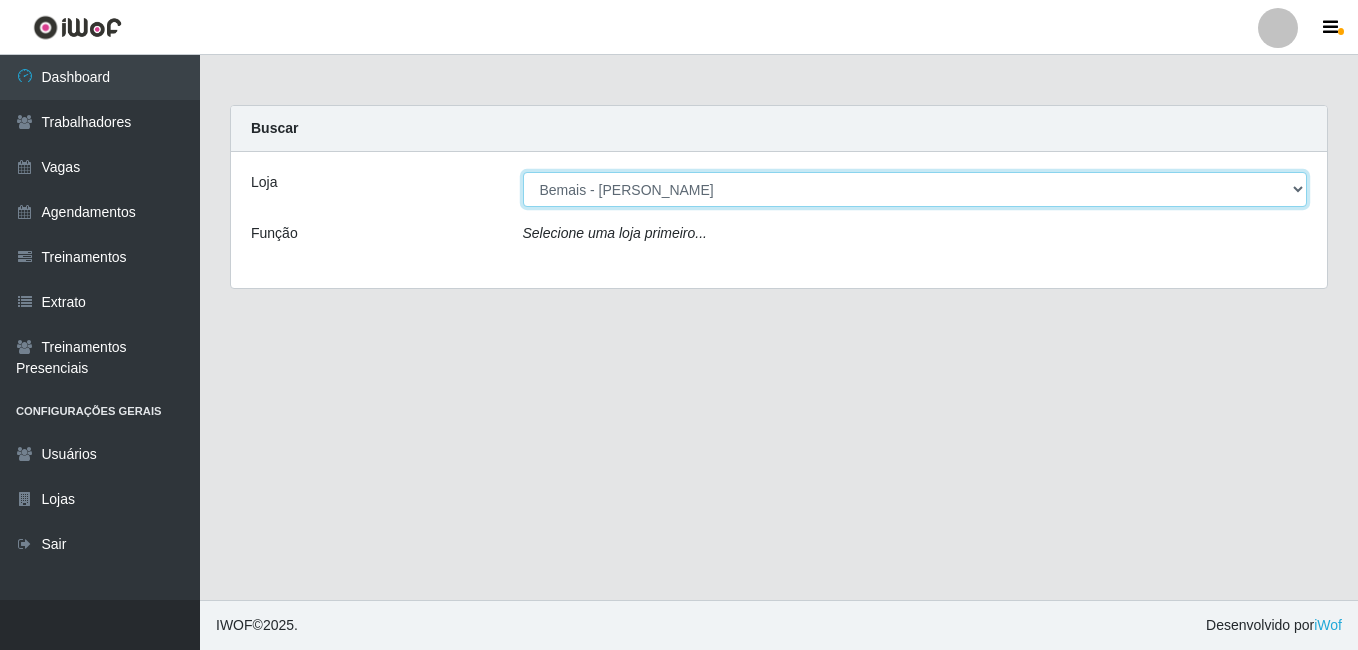 click on "[Selecione...] Bemais - Ruy Carneiro" at bounding box center [915, 189] 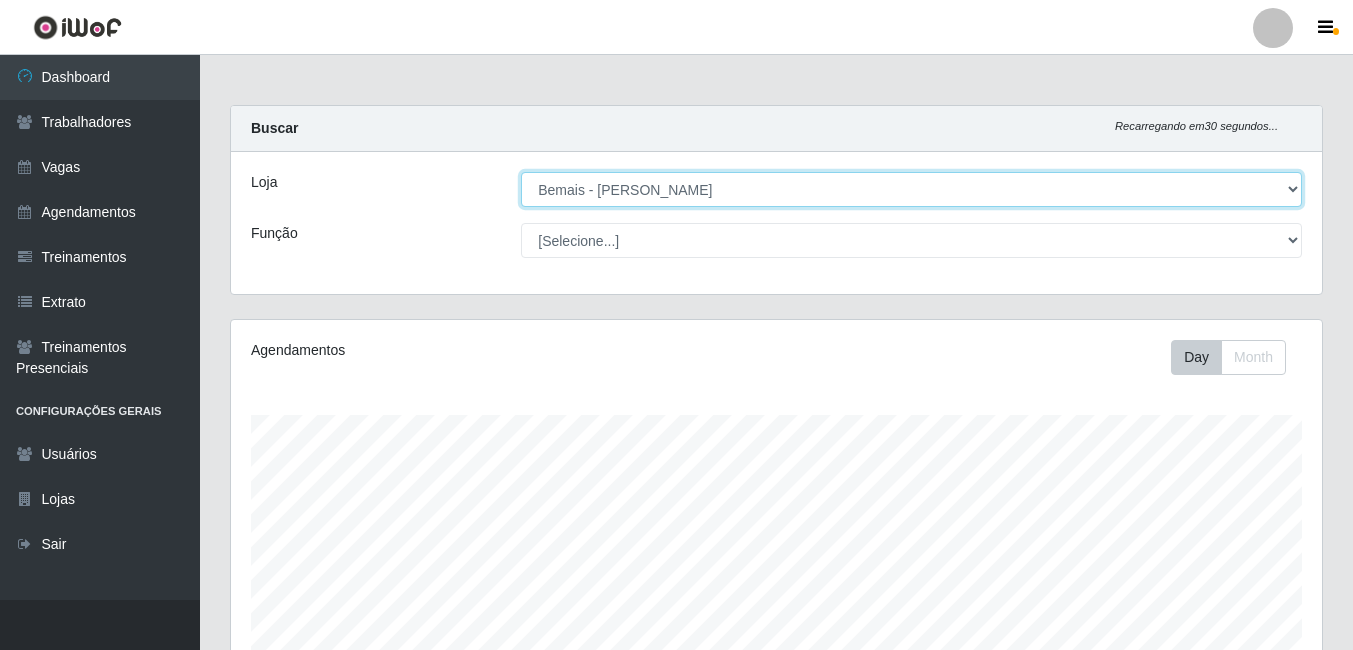 scroll, scrollTop: 999585, scrollLeft: 998909, axis: both 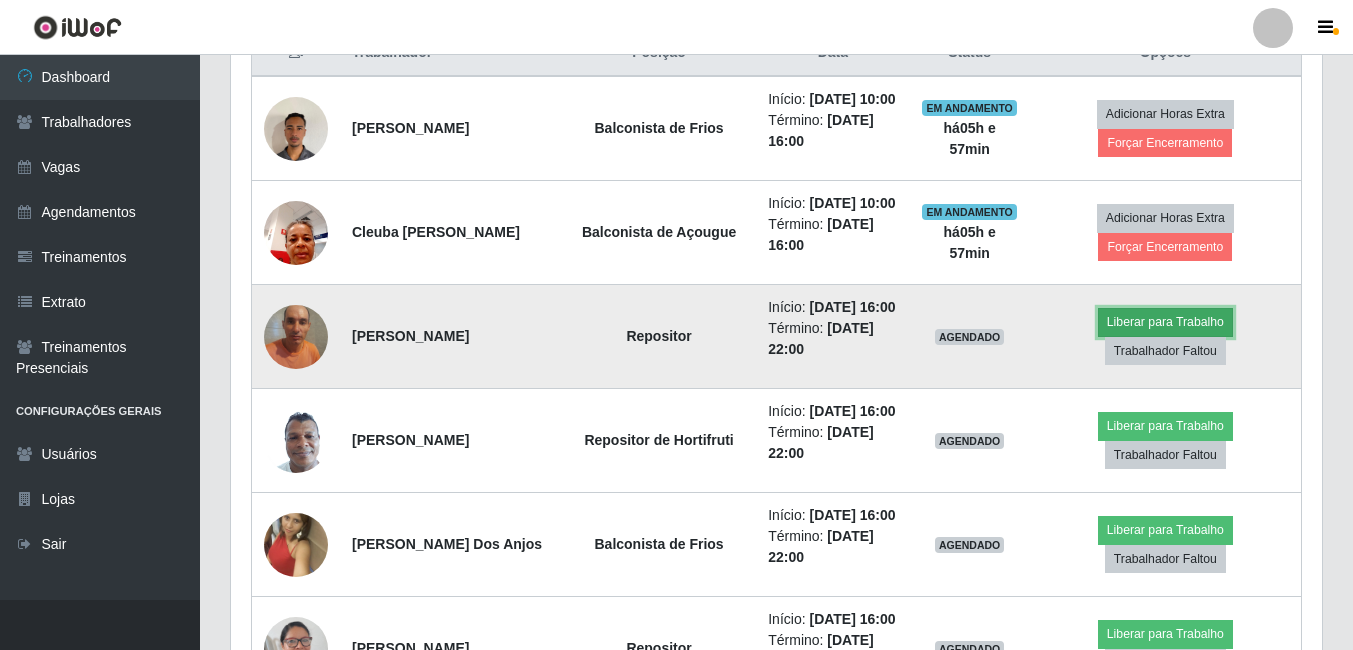 click on "Liberar para Trabalho" at bounding box center (1165, 322) 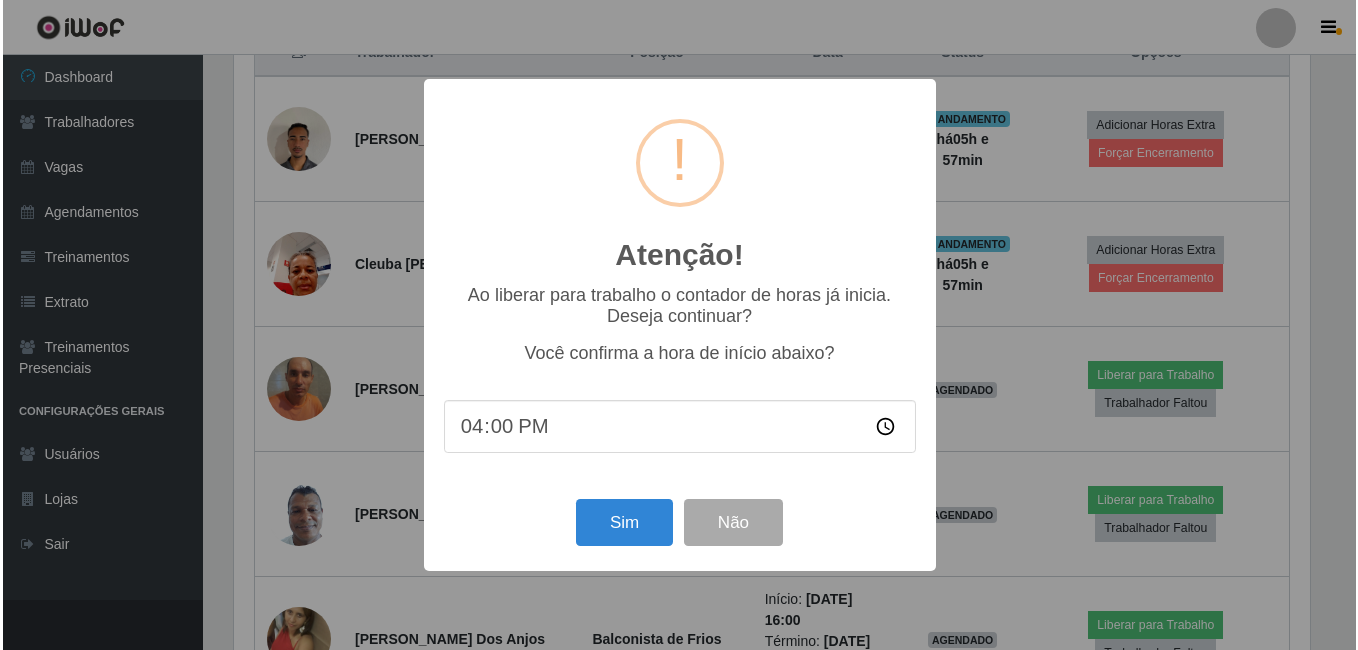 scroll, scrollTop: 999585, scrollLeft: 998919, axis: both 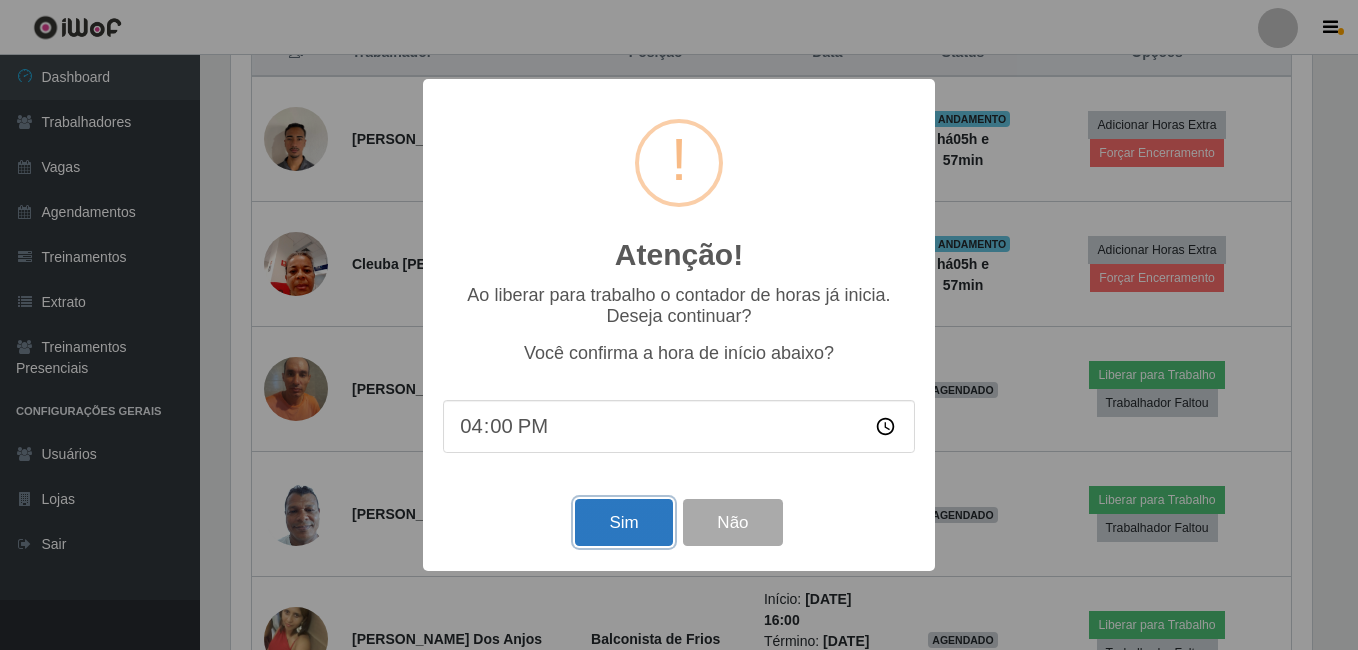 click on "Sim" at bounding box center [623, 522] 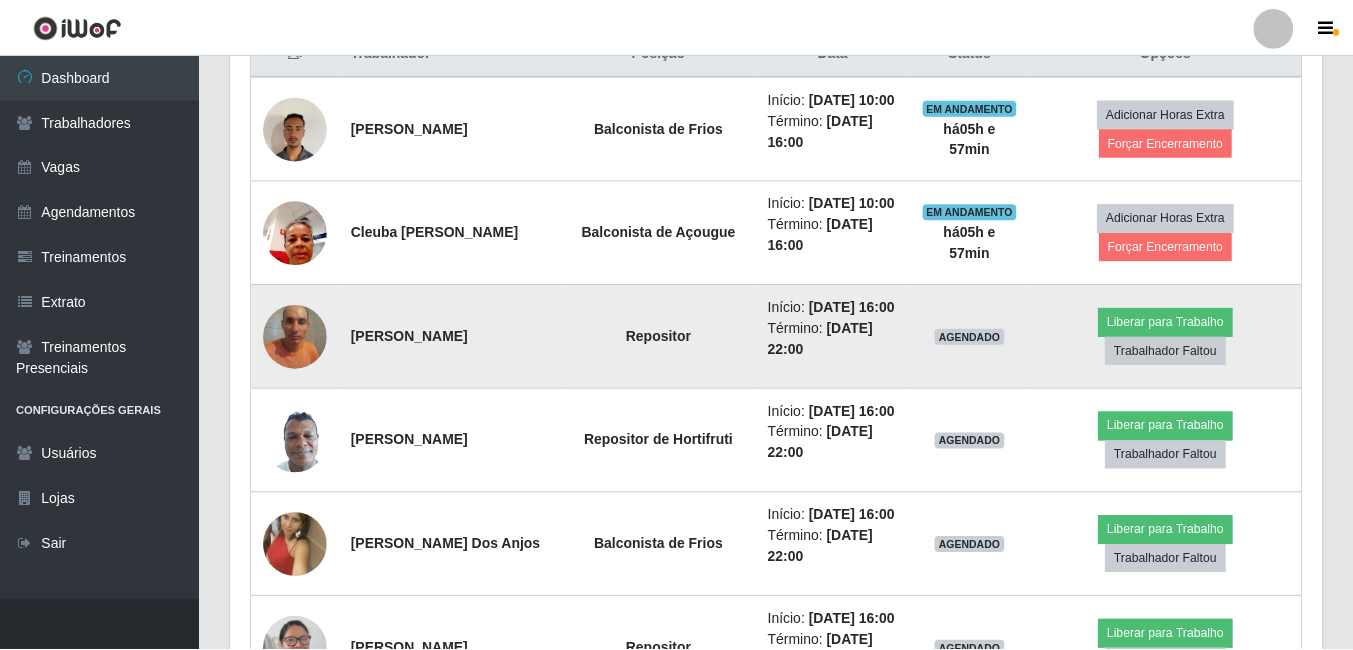 scroll, scrollTop: 999585, scrollLeft: 998909, axis: both 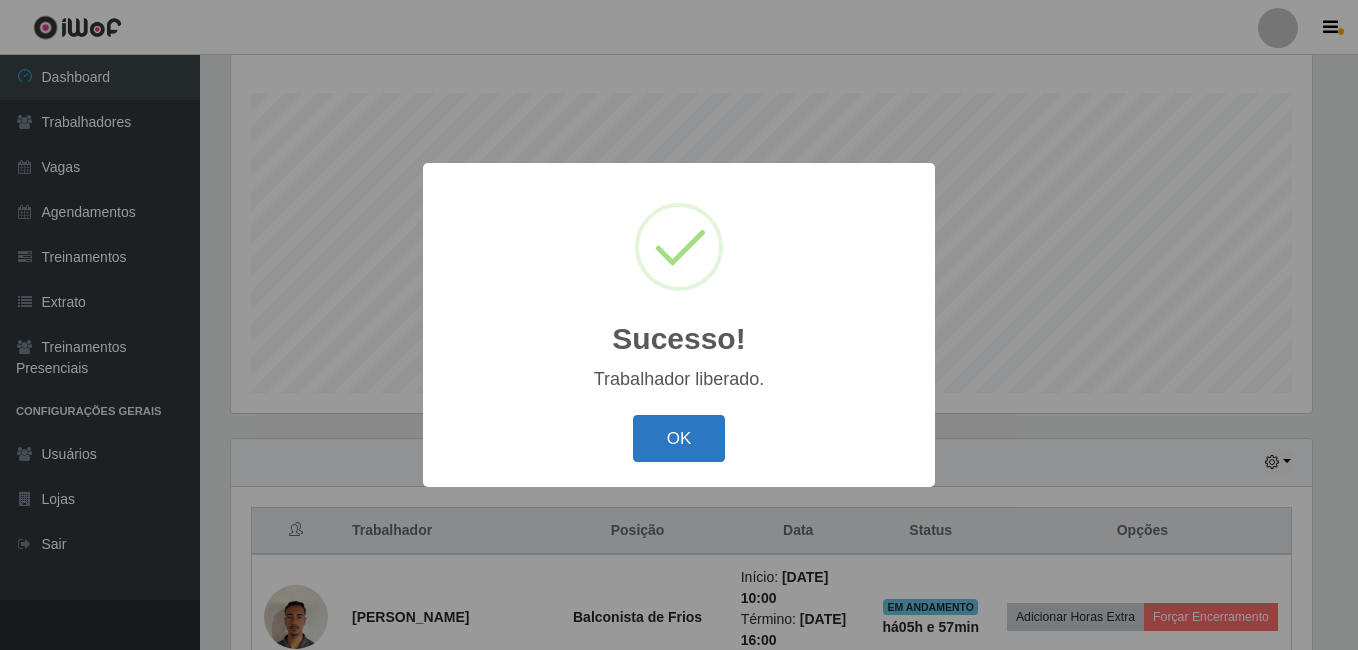click on "OK" at bounding box center (679, 438) 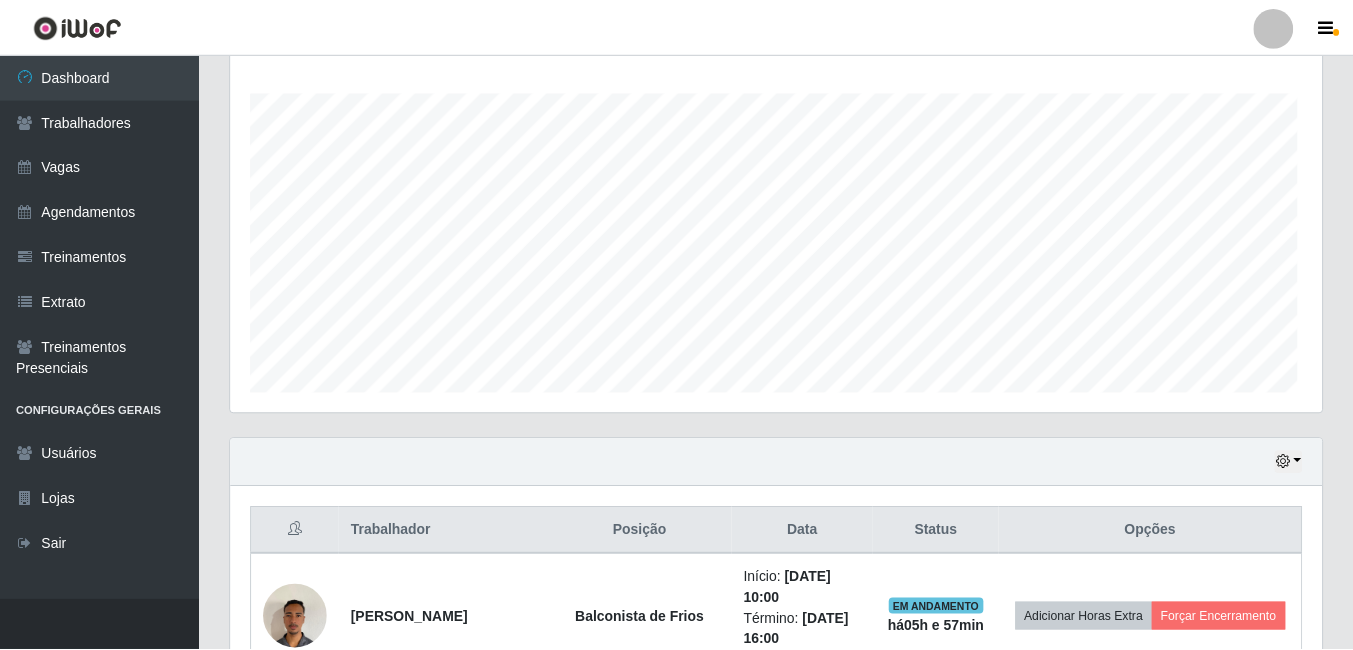 scroll, scrollTop: 327, scrollLeft: 0, axis: vertical 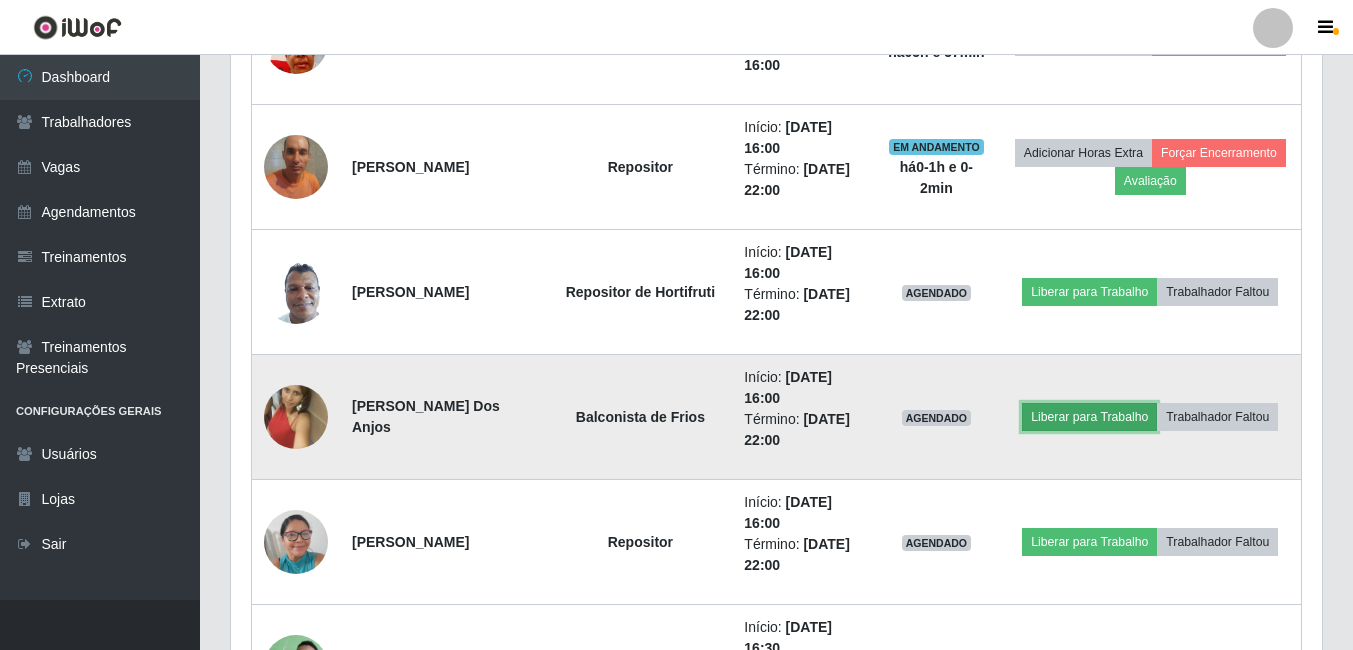 click on "Liberar para Trabalho" at bounding box center [1089, 417] 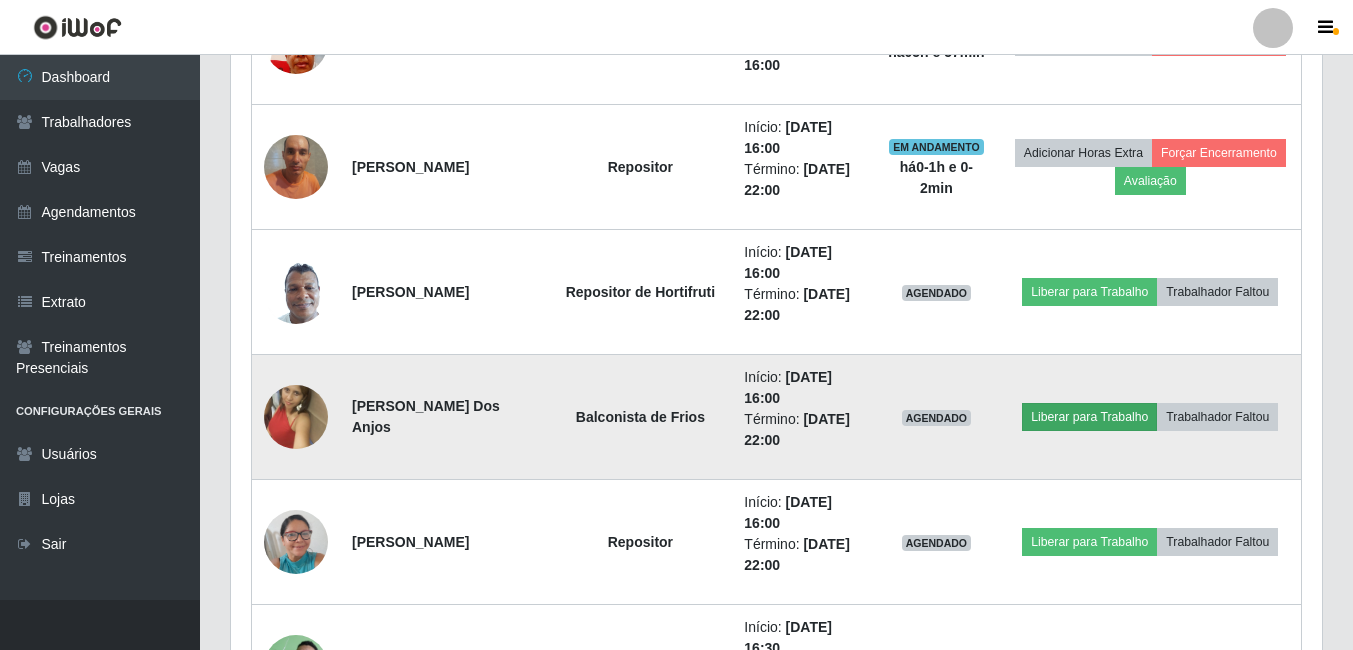 scroll, scrollTop: 999585, scrollLeft: 998919, axis: both 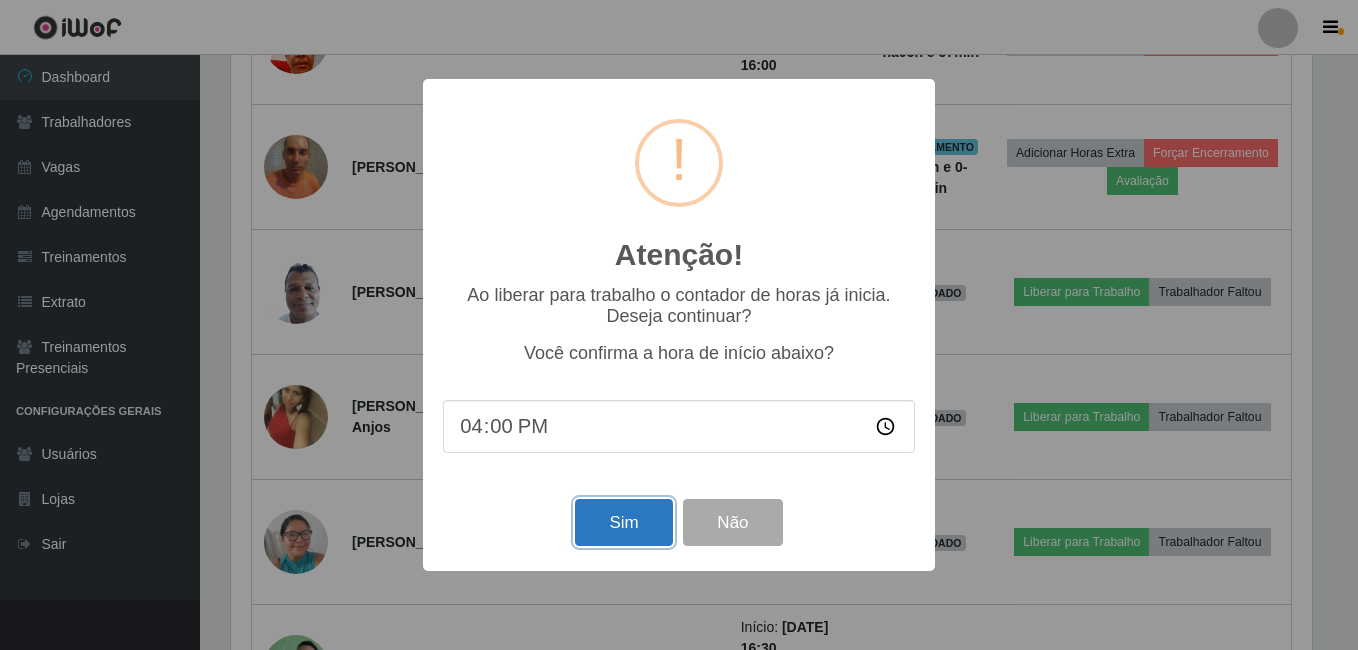 click on "Sim" at bounding box center (623, 522) 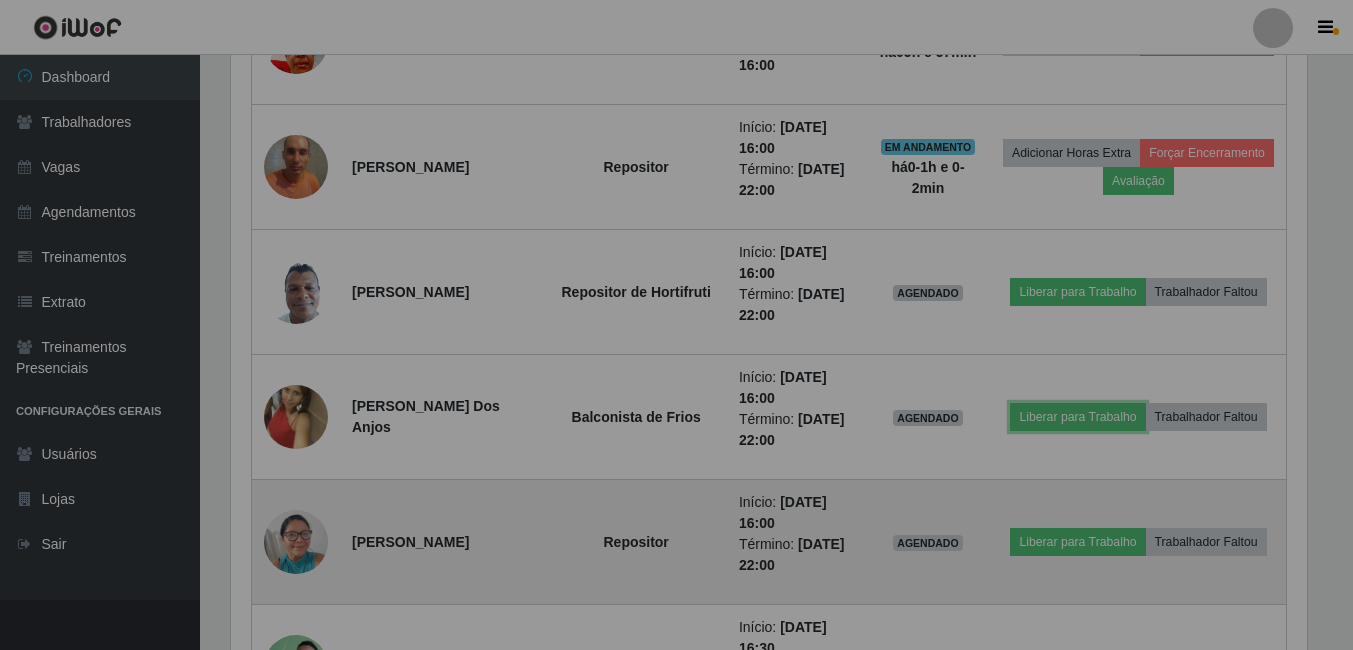 scroll, scrollTop: 999585, scrollLeft: 998909, axis: both 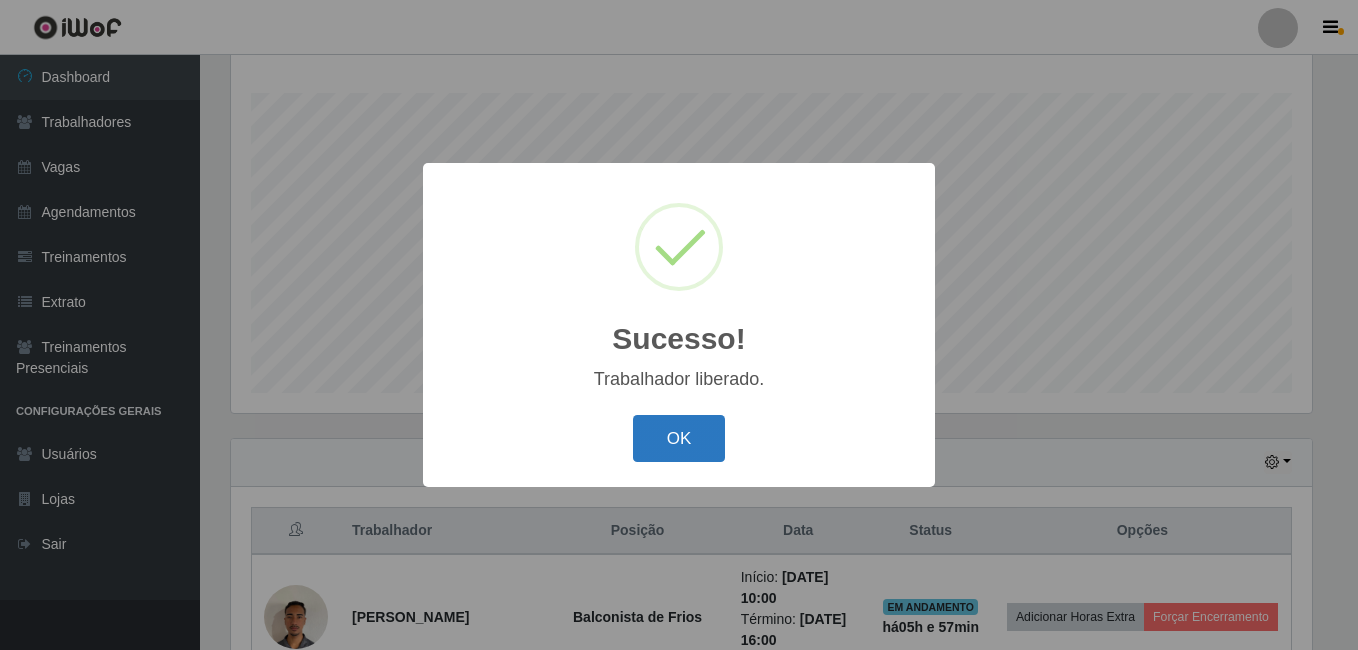 click on "OK" at bounding box center (679, 438) 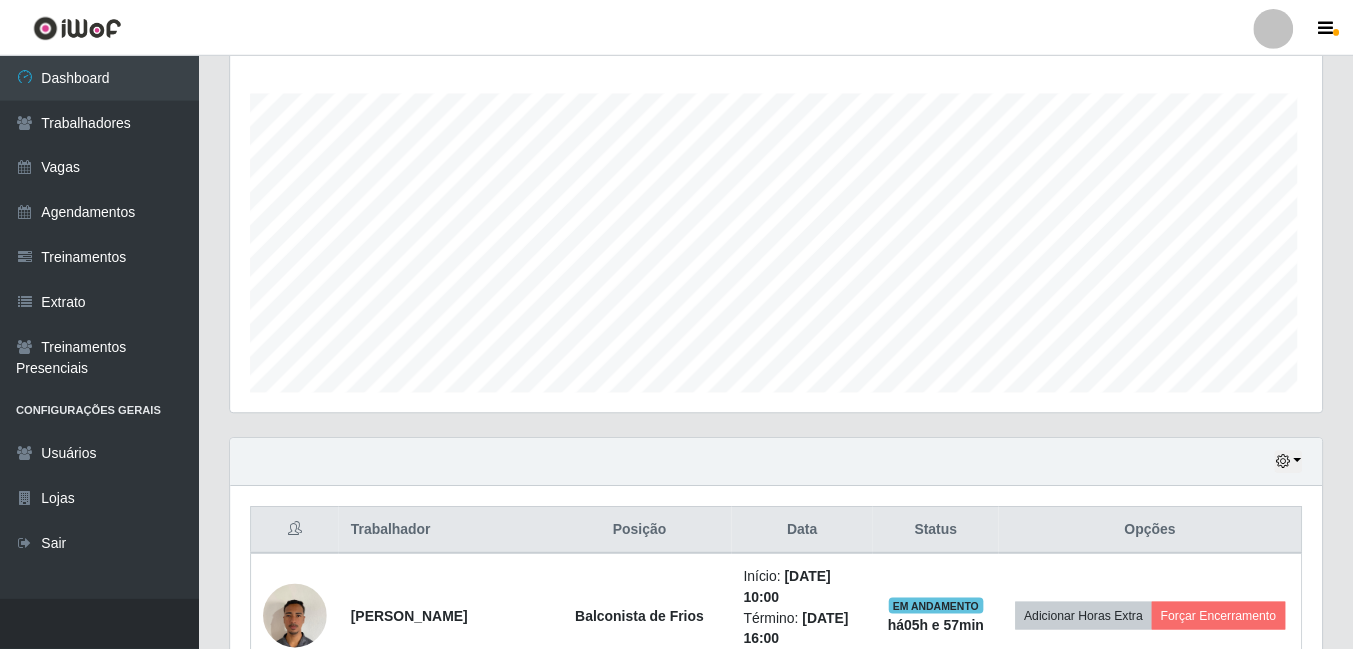 scroll, scrollTop: 999585, scrollLeft: 998909, axis: both 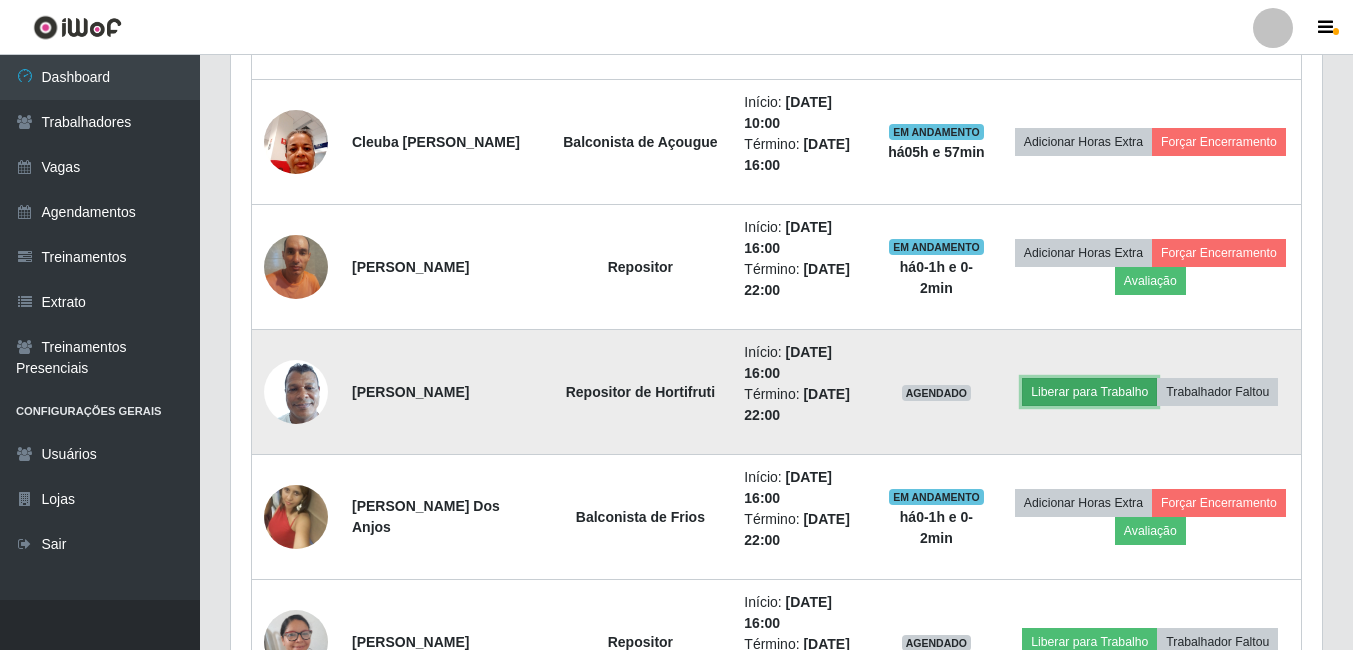 click on "Liberar para Trabalho" at bounding box center [1089, 392] 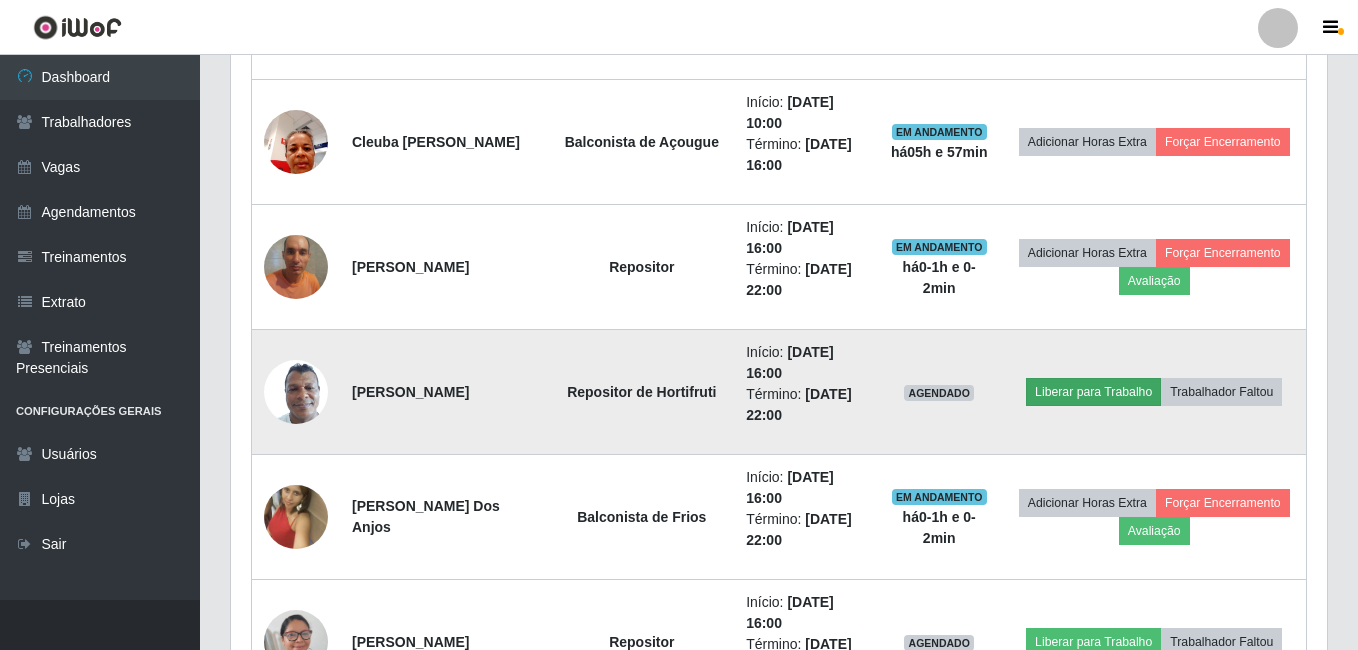 scroll, scrollTop: 999585, scrollLeft: 998919, axis: both 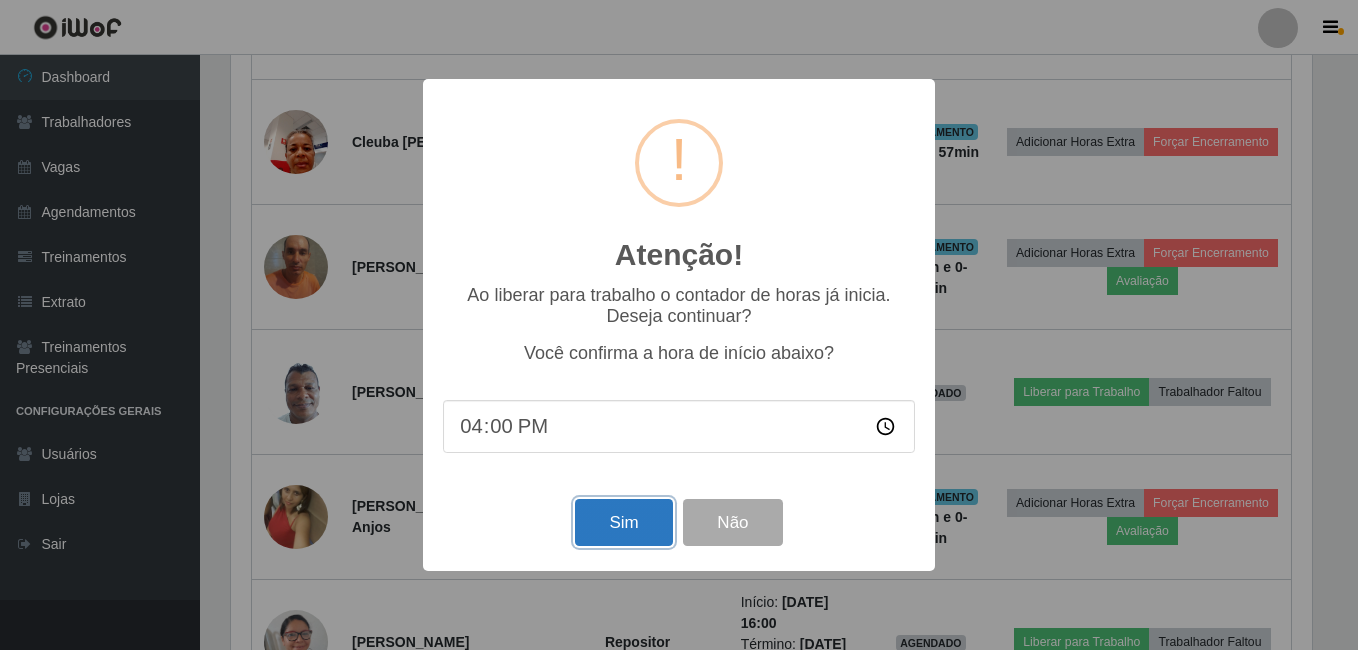 drag, startPoint x: 608, startPoint y: 527, endPoint x: 609, endPoint y: 516, distance: 11.045361 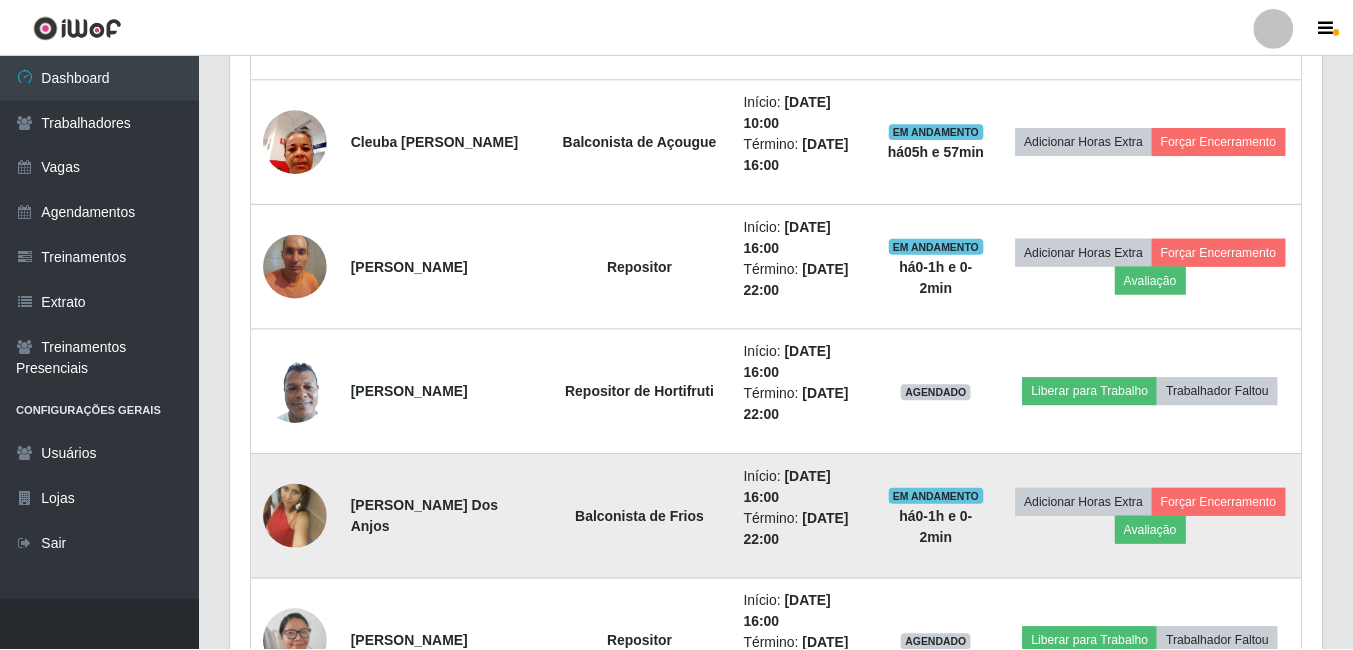 scroll, scrollTop: 999585, scrollLeft: 998909, axis: both 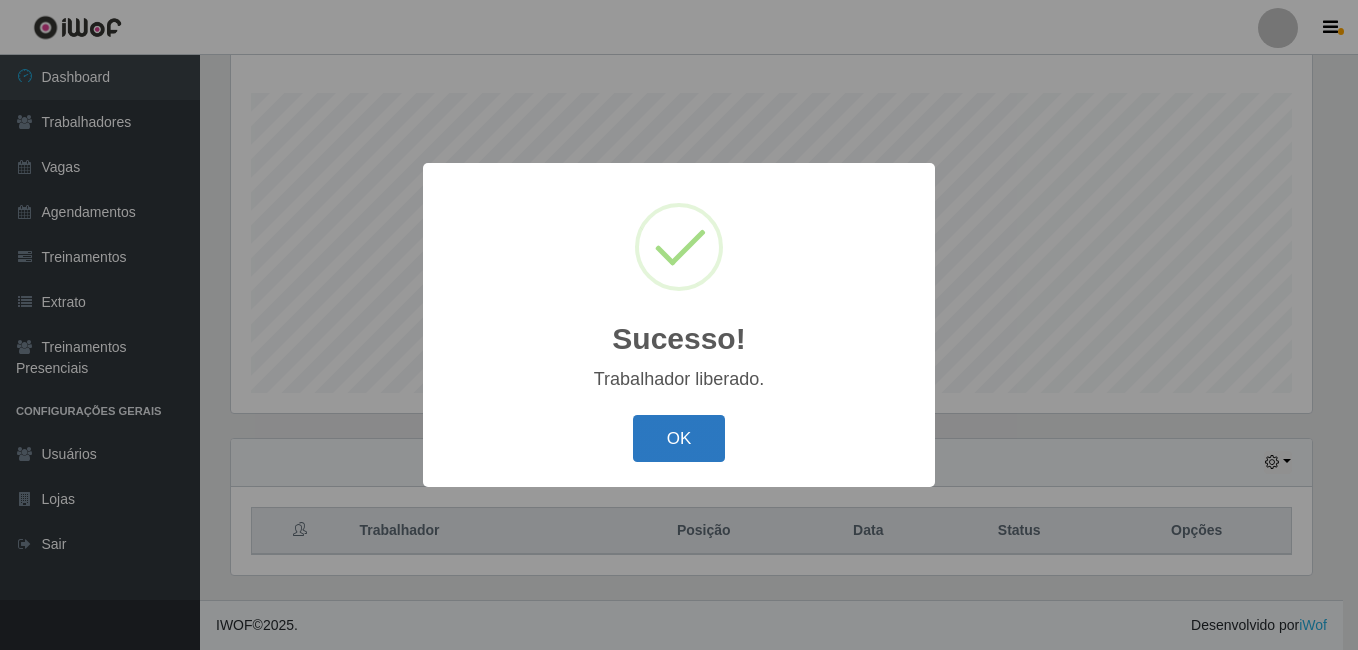 click on "OK" at bounding box center (679, 438) 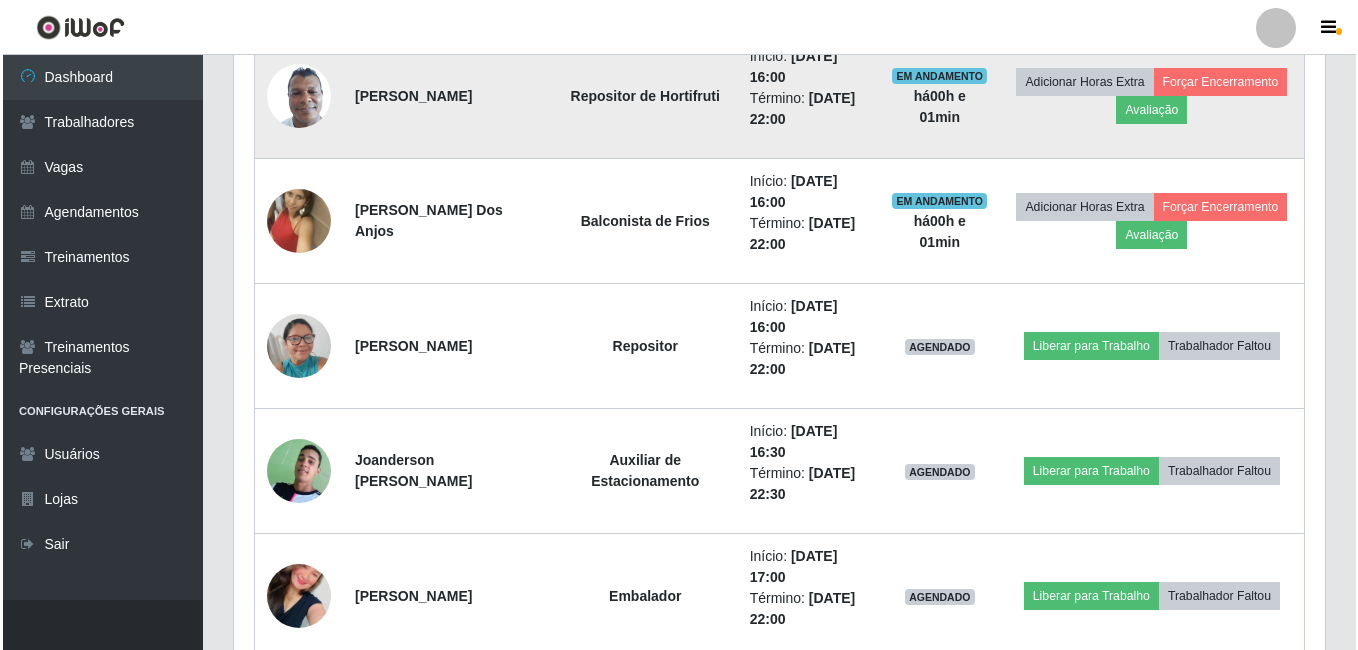 scroll, scrollTop: 1222, scrollLeft: 0, axis: vertical 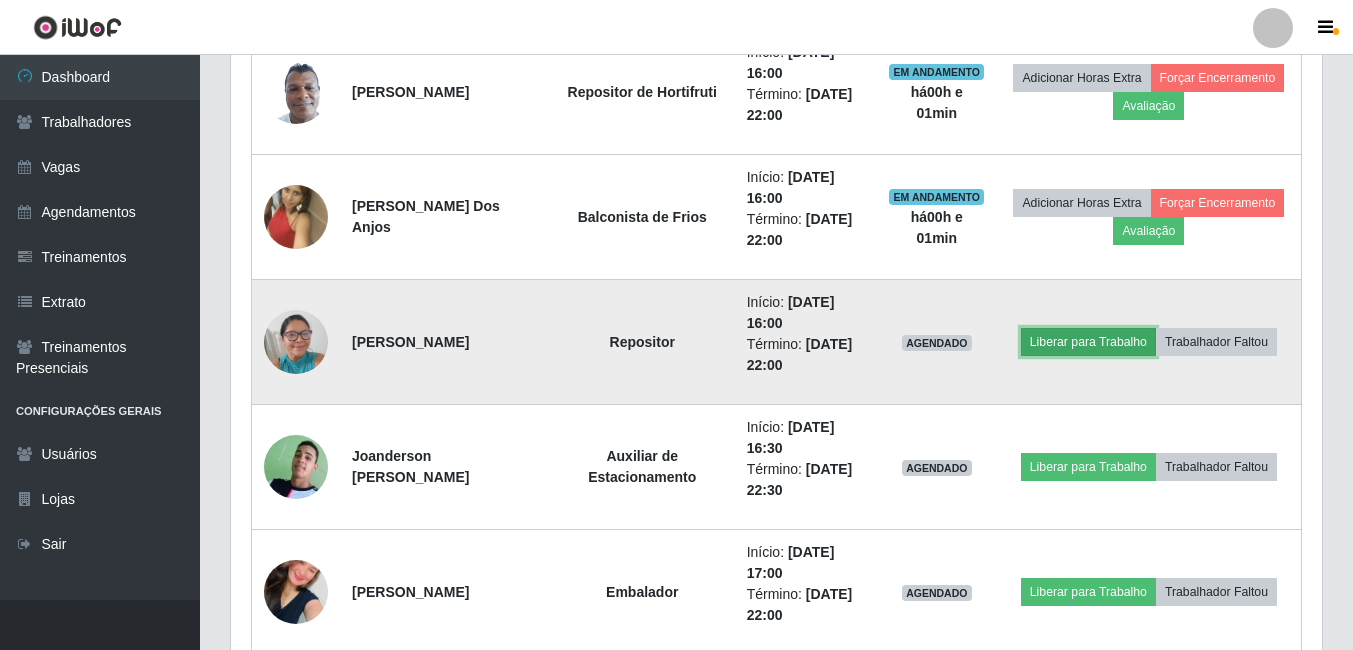 click on "Liberar para Trabalho" at bounding box center [1088, 342] 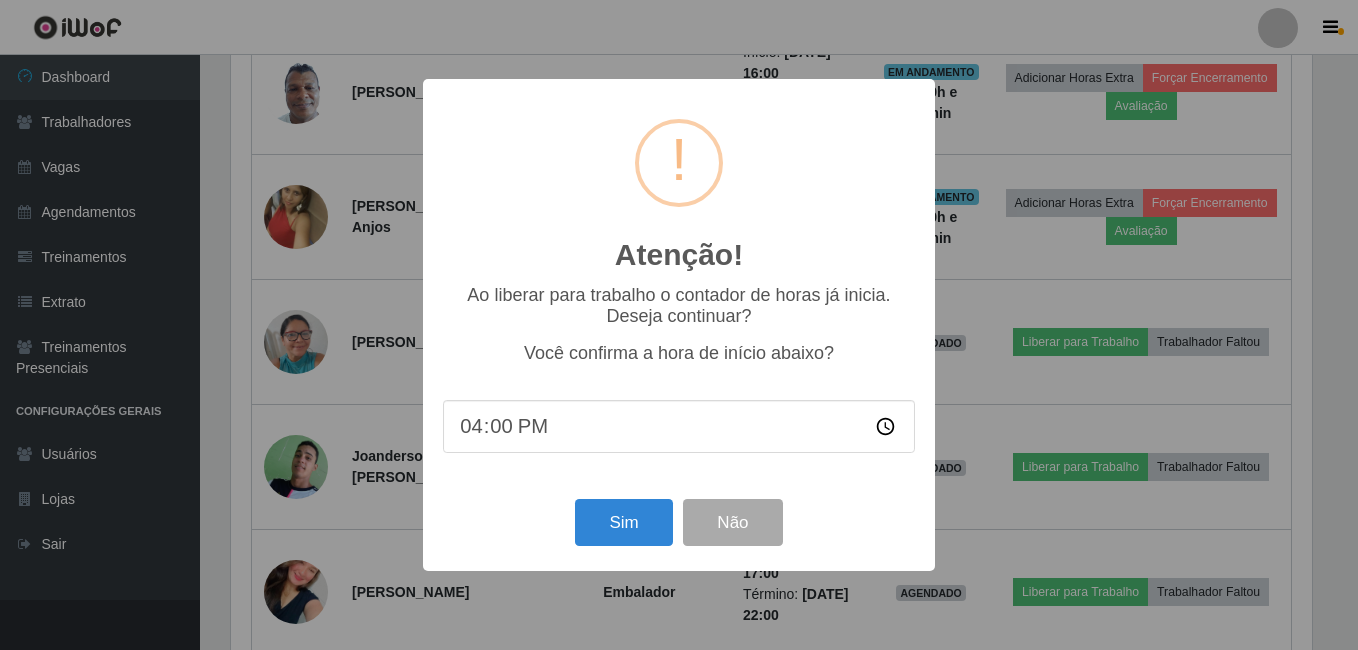 scroll, scrollTop: 999585, scrollLeft: 998919, axis: both 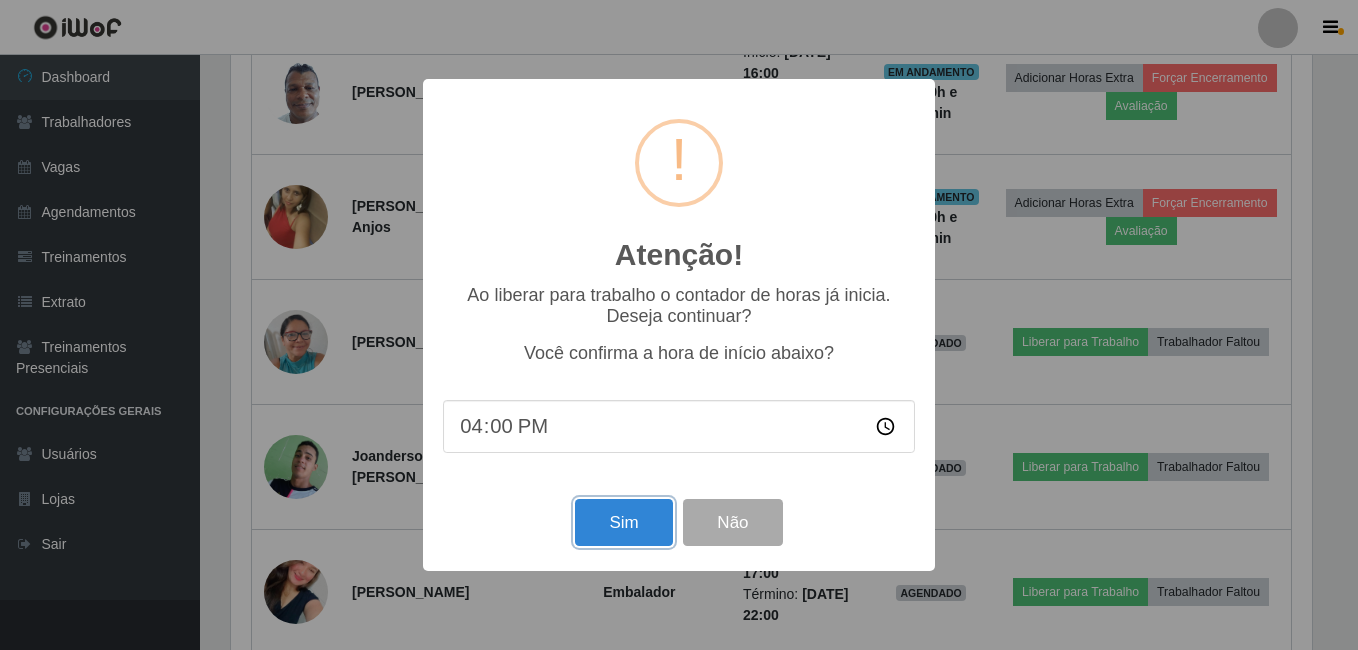 click on "Sim" at bounding box center (623, 522) 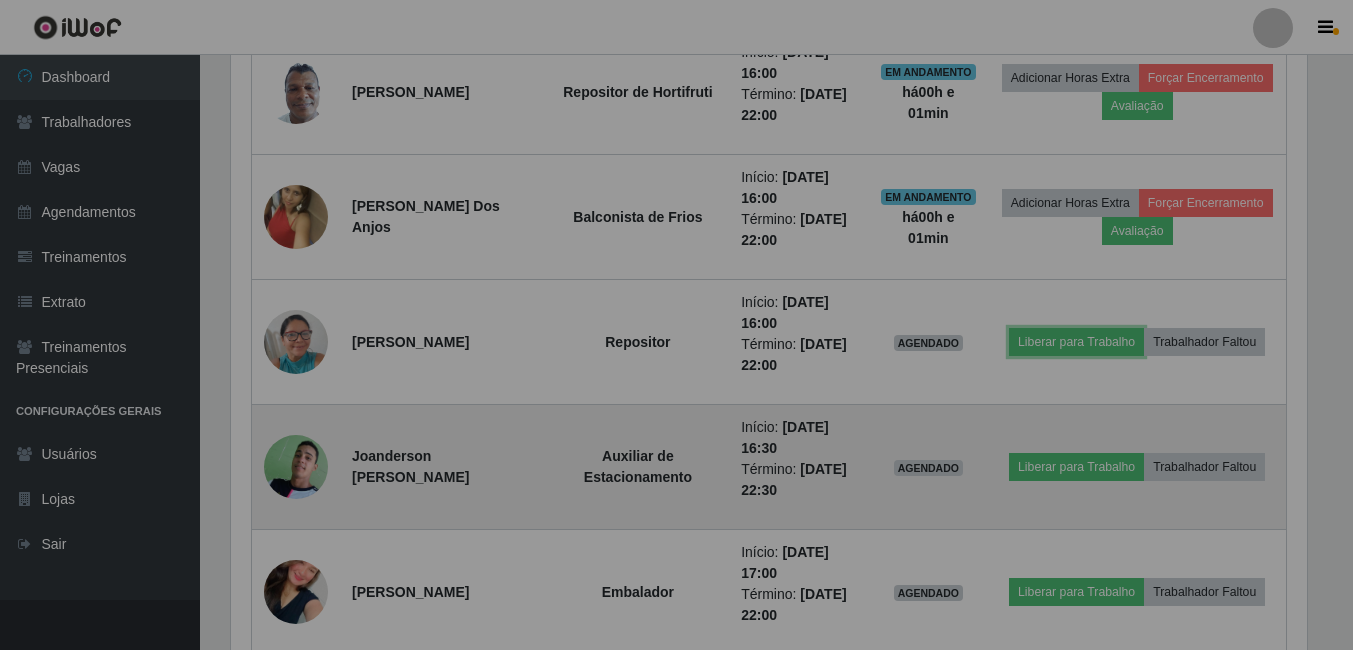 scroll, scrollTop: 999585, scrollLeft: 998909, axis: both 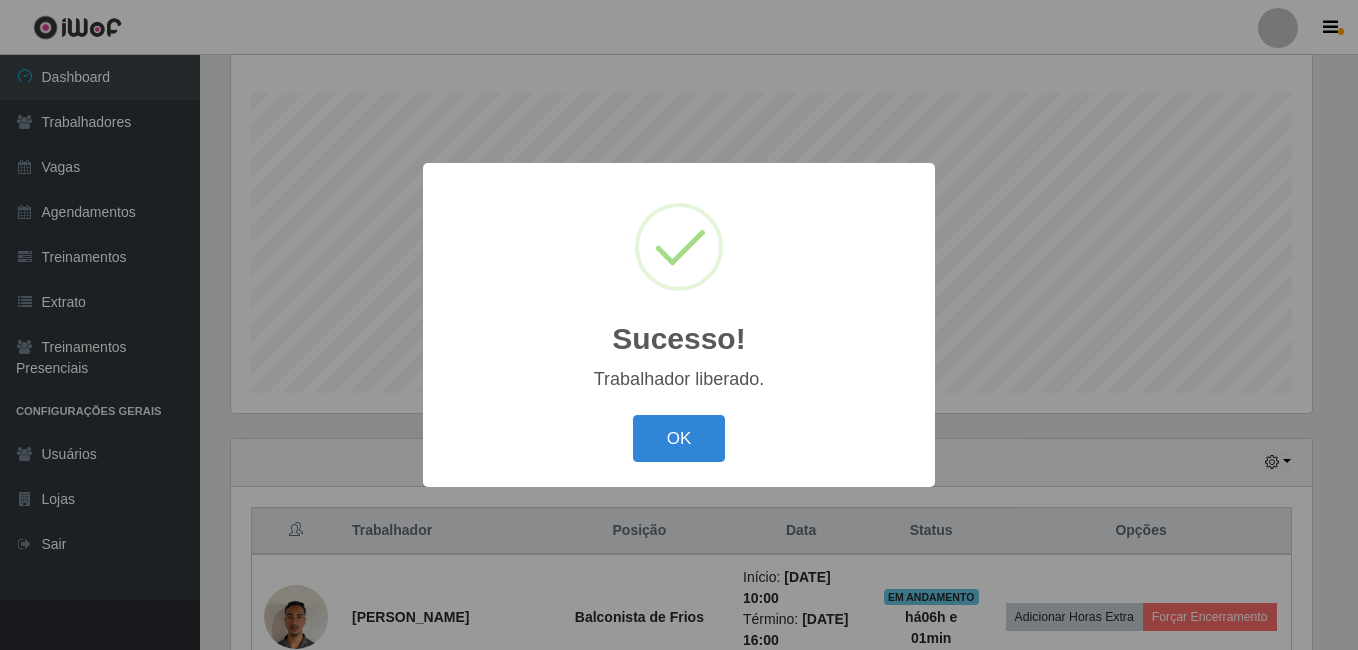 click on "OK" at bounding box center (679, 438) 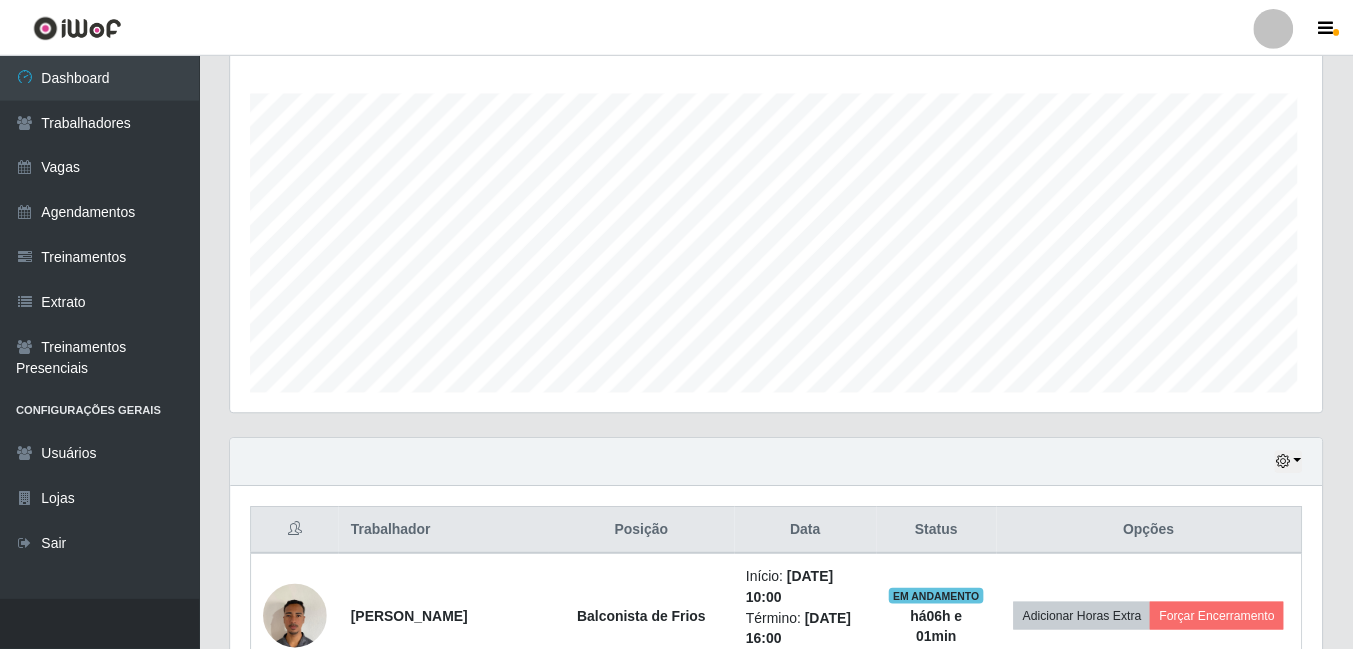 scroll, scrollTop: 999585, scrollLeft: 998909, axis: both 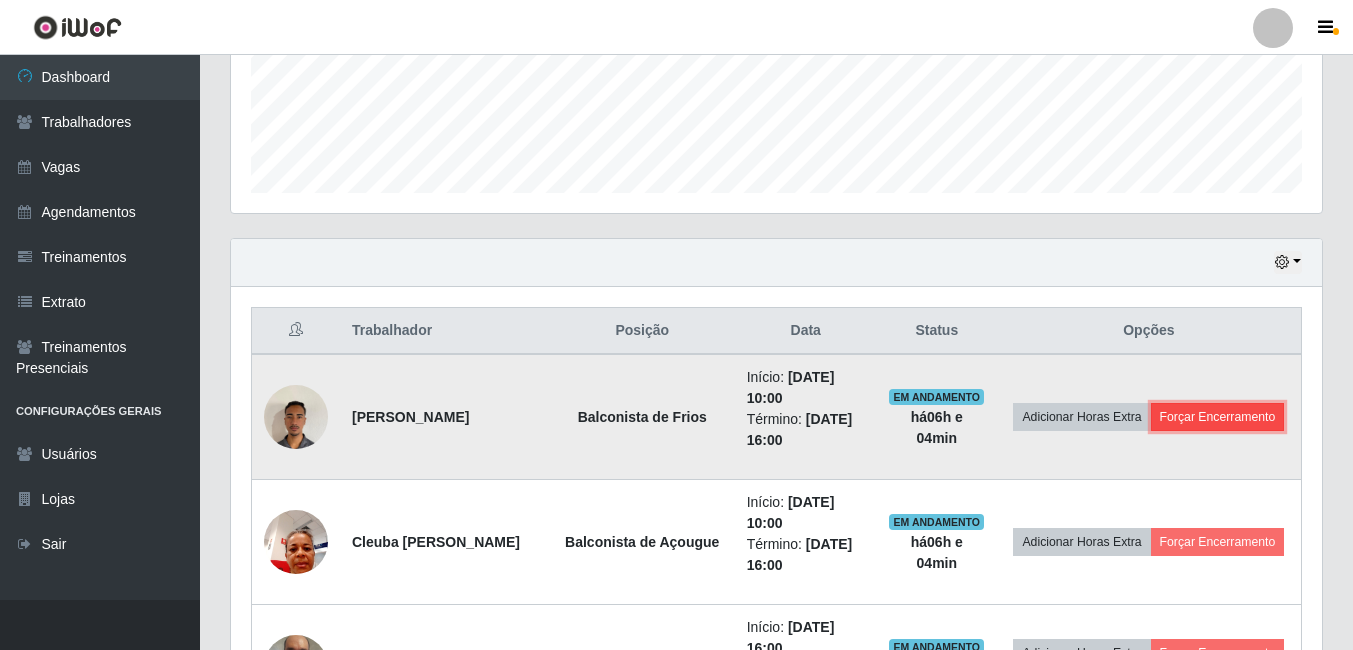click on "Forçar Encerramento" at bounding box center [1218, 417] 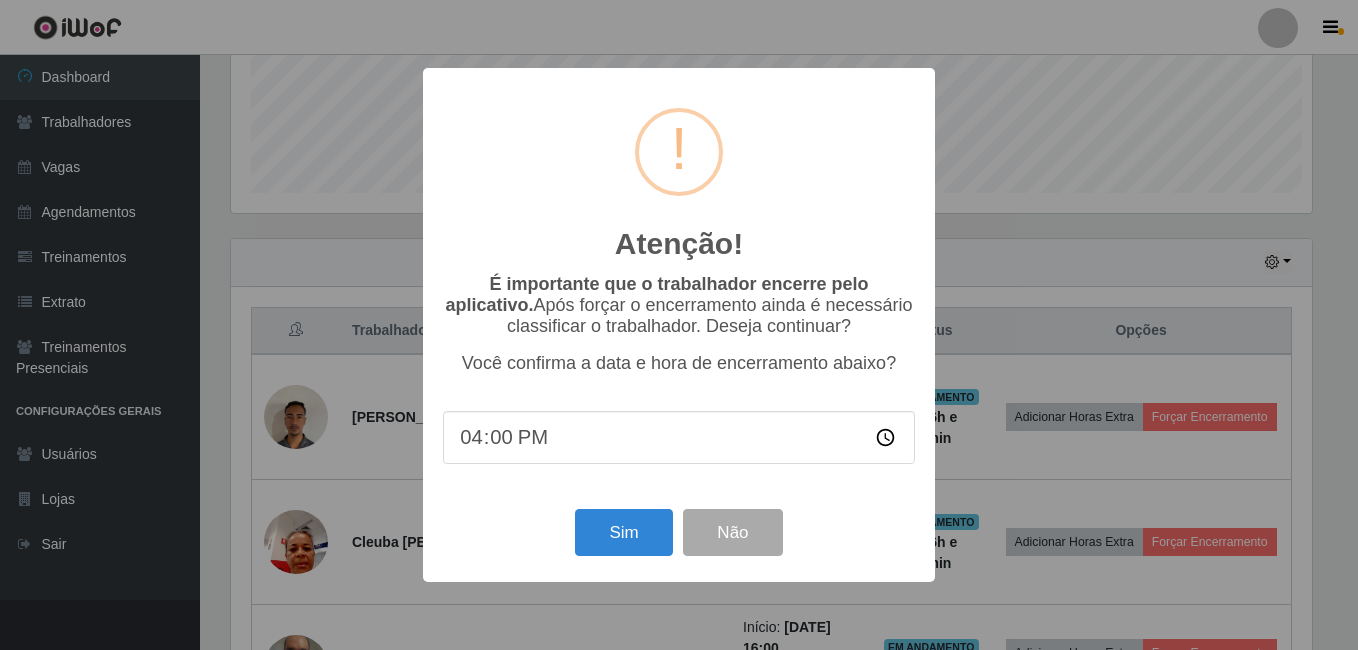 scroll, scrollTop: 999585, scrollLeft: 998919, axis: both 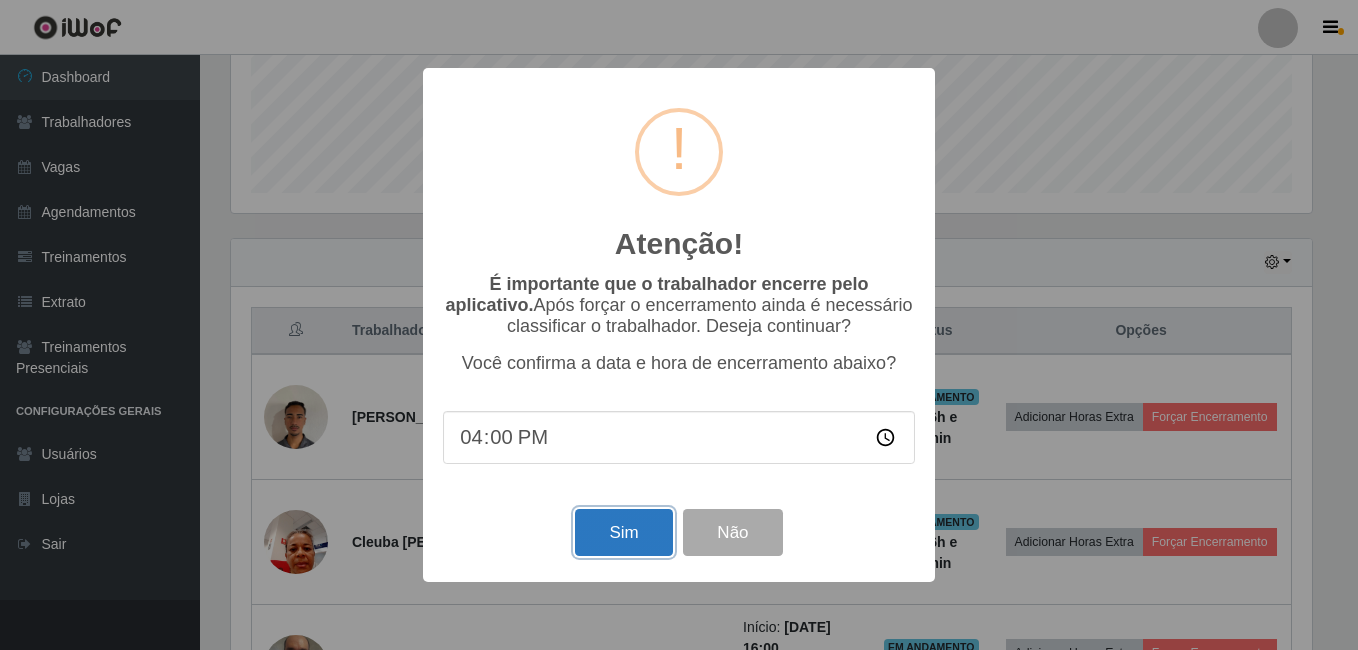click on "Sim" at bounding box center [623, 532] 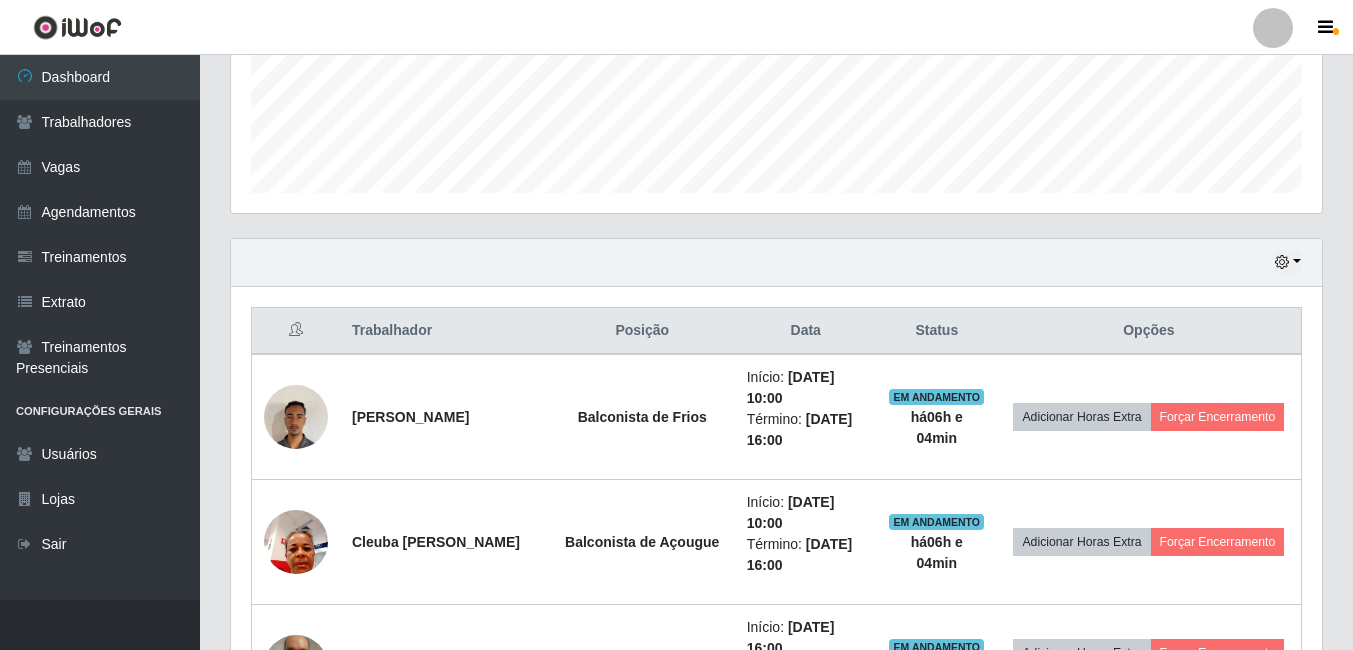 scroll, scrollTop: 999585, scrollLeft: 998909, axis: both 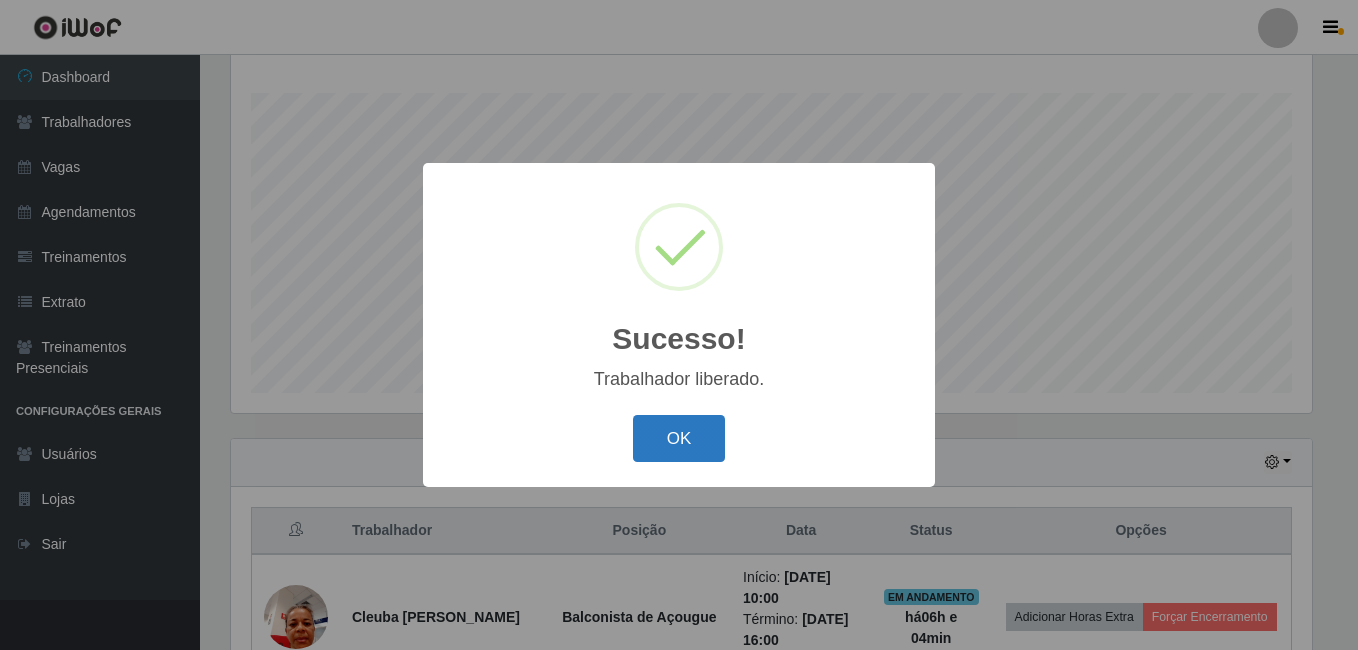 click on "OK" at bounding box center (679, 438) 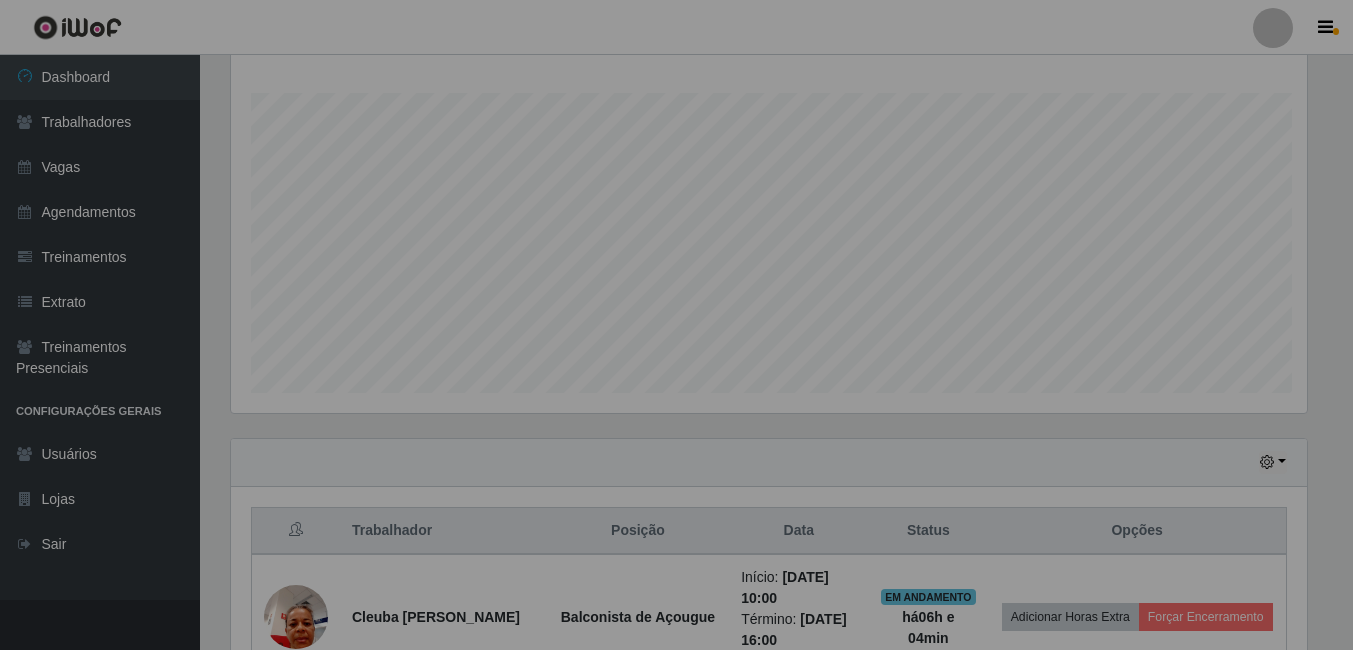 scroll, scrollTop: 999585, scrollLeft: 998909, axis: both 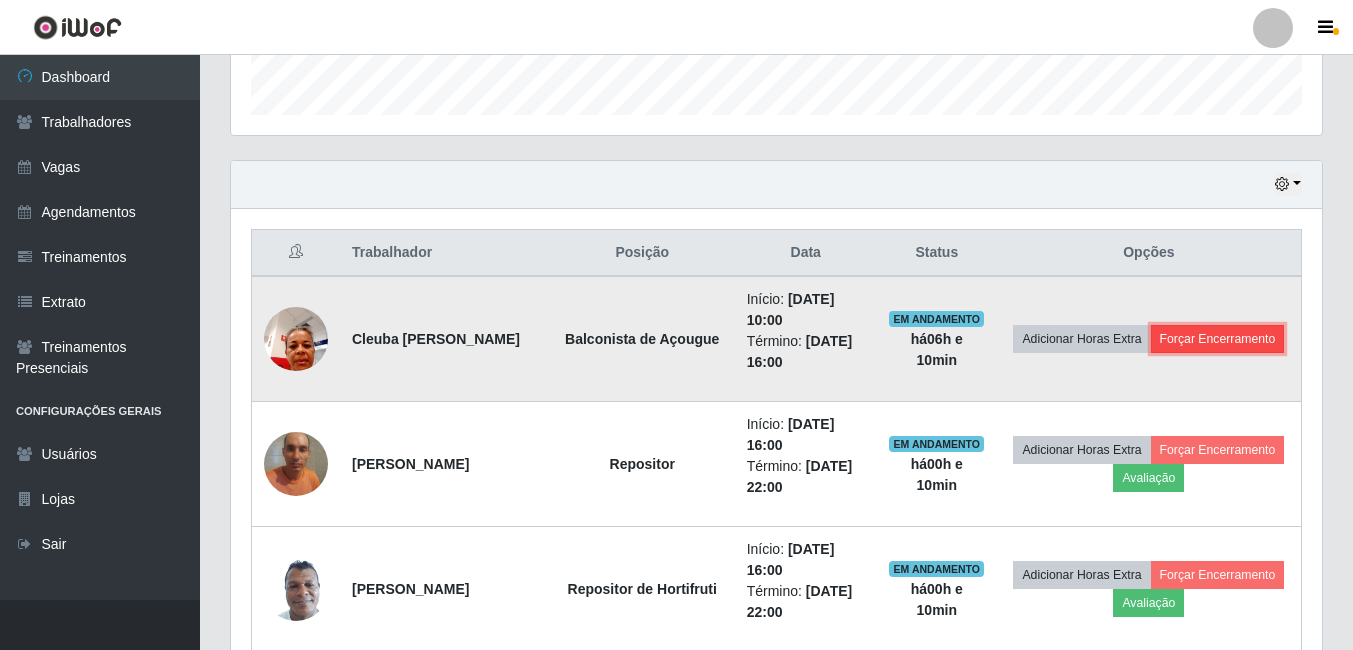 click on "Forçar Encerramento" at bounding box center (1218, 339) 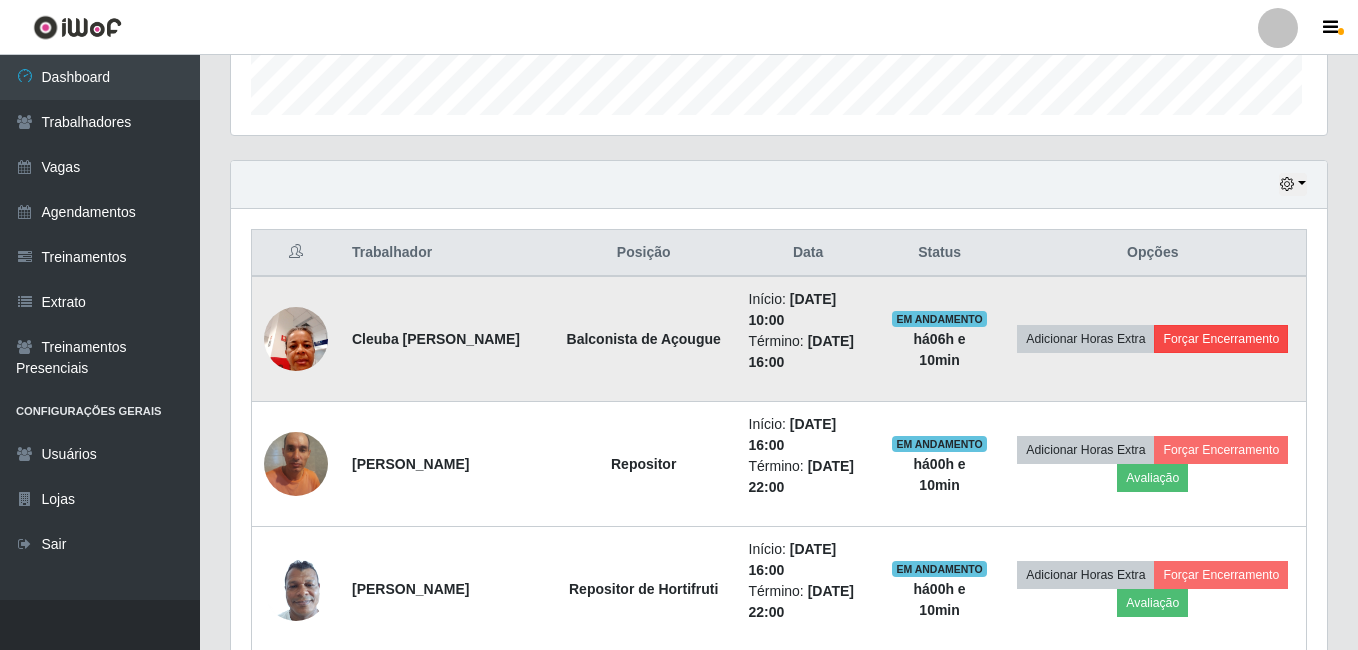 scroll, scrollTop: 999585, scrollLeft: 998919, axis: both 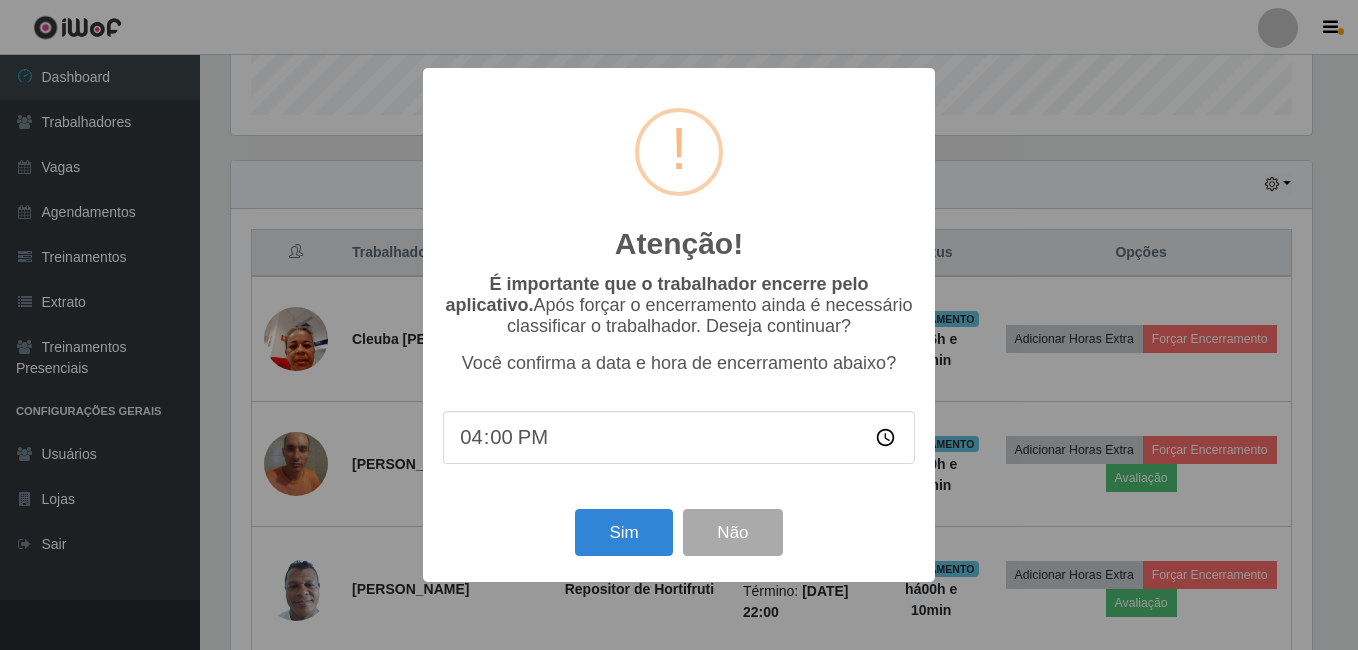 type on "16:08" 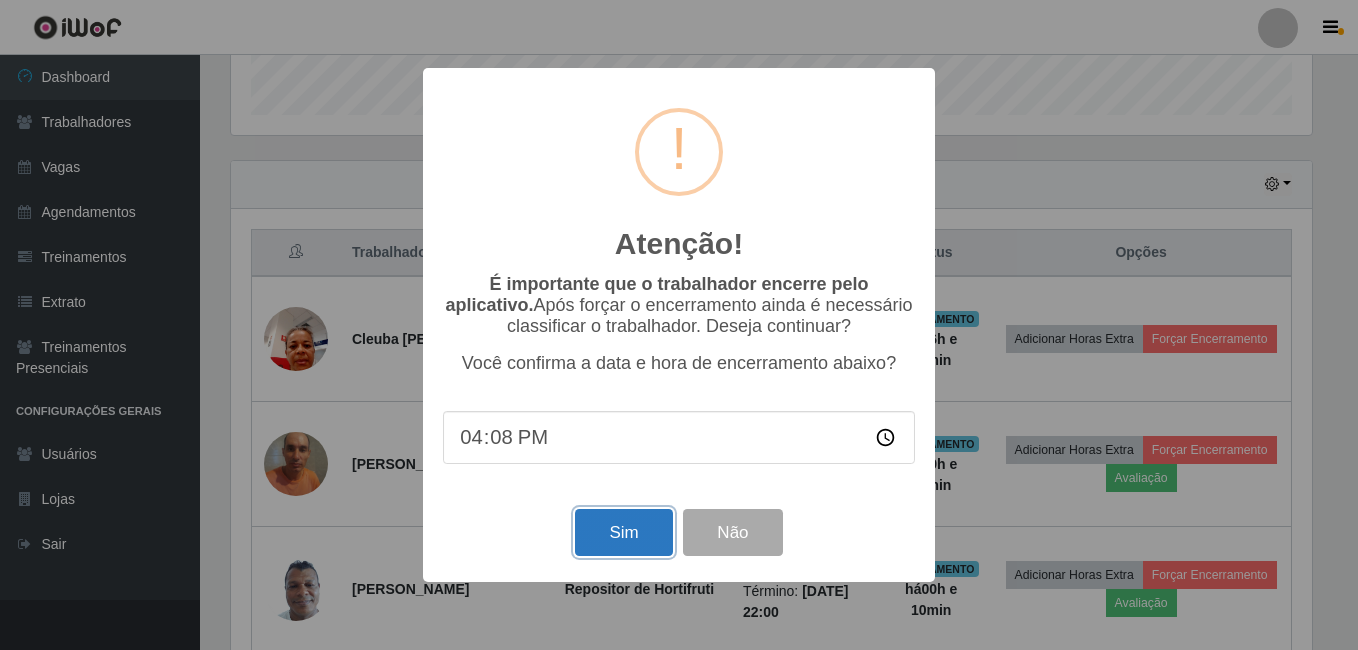 click on "Sim" at bounding box center (623, 532) 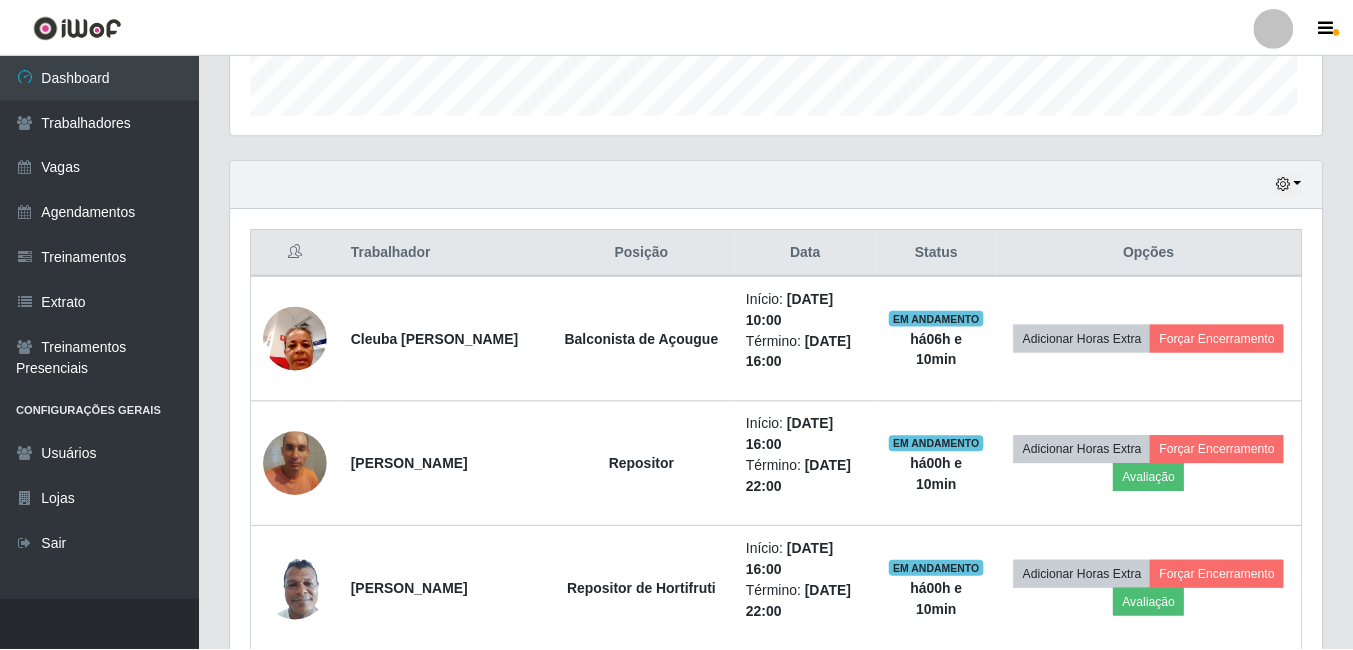 scroll, scrollTop: 999585, scrollLeft: 998909, axis: both 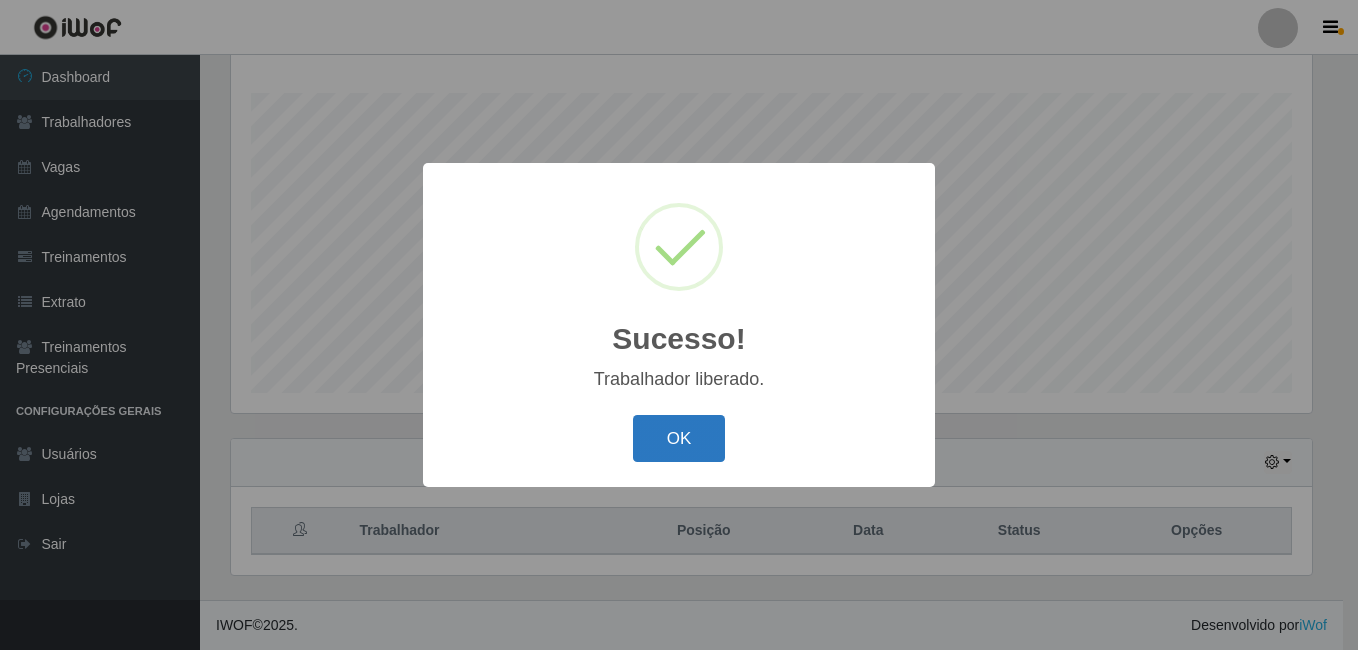 click on "OK" at bounding box center [679, 438] 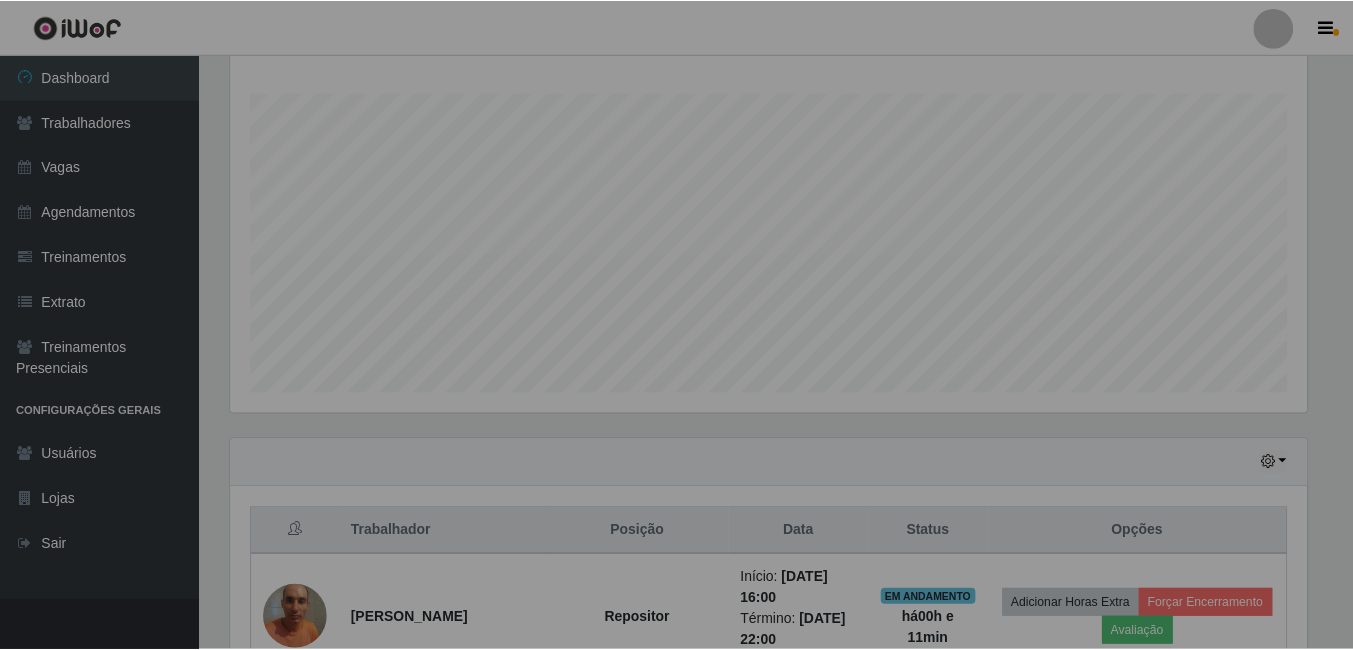 scroll, scrollTop: 999585, scrollLeft: 998909, axis: both 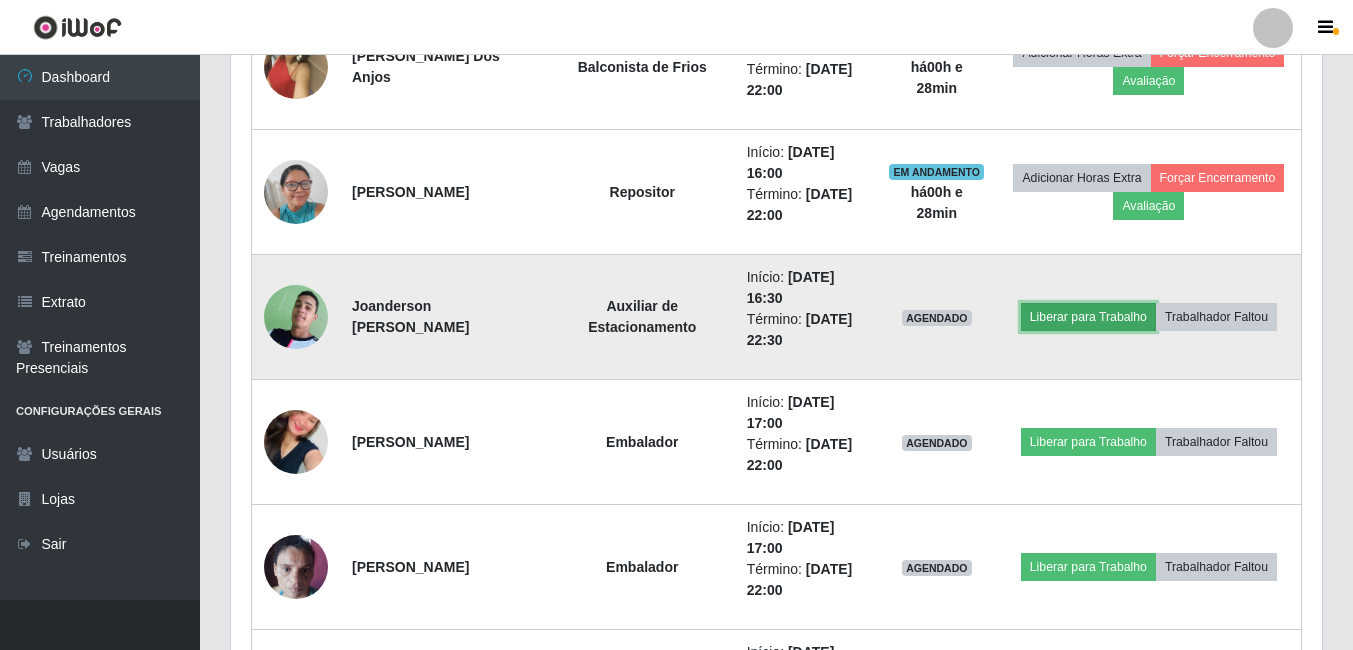click on "Liberar para Trabalho" at bounding box center (1088, 317) 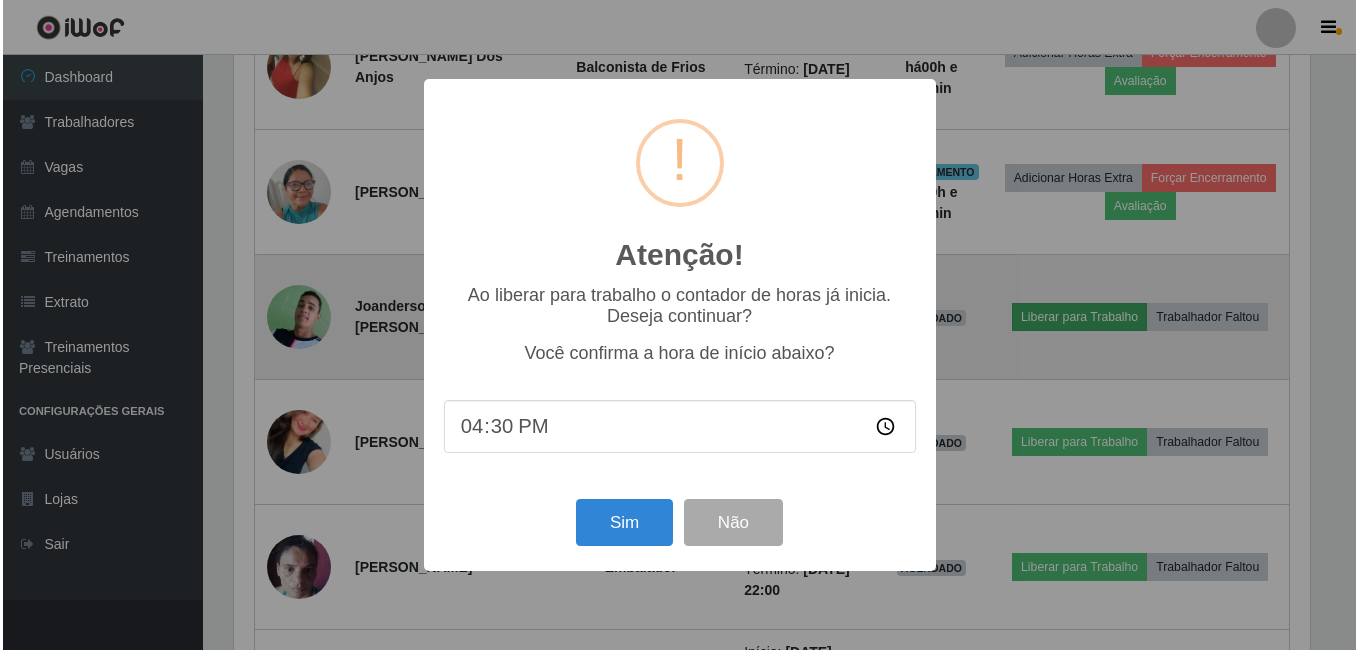 scroll, scrollTop: 999585, scrollLeft: 998919, axis: both 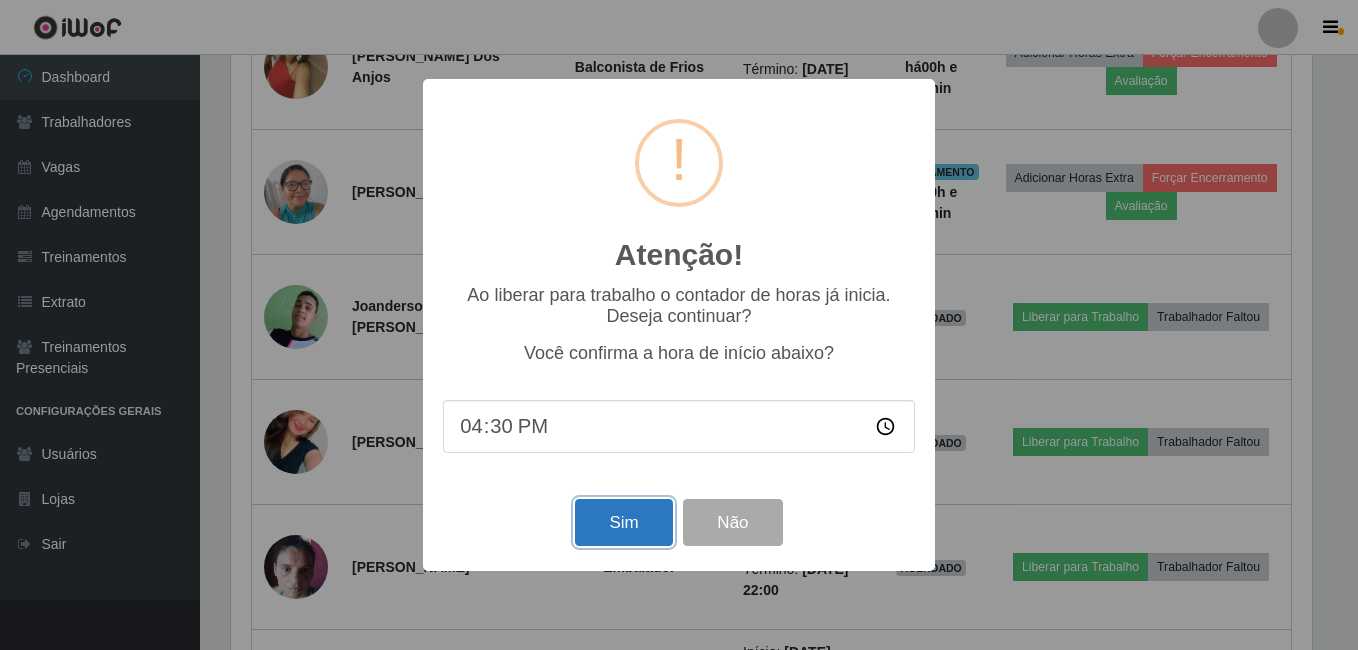 click on "Sim" at bounding box center (623, 522) 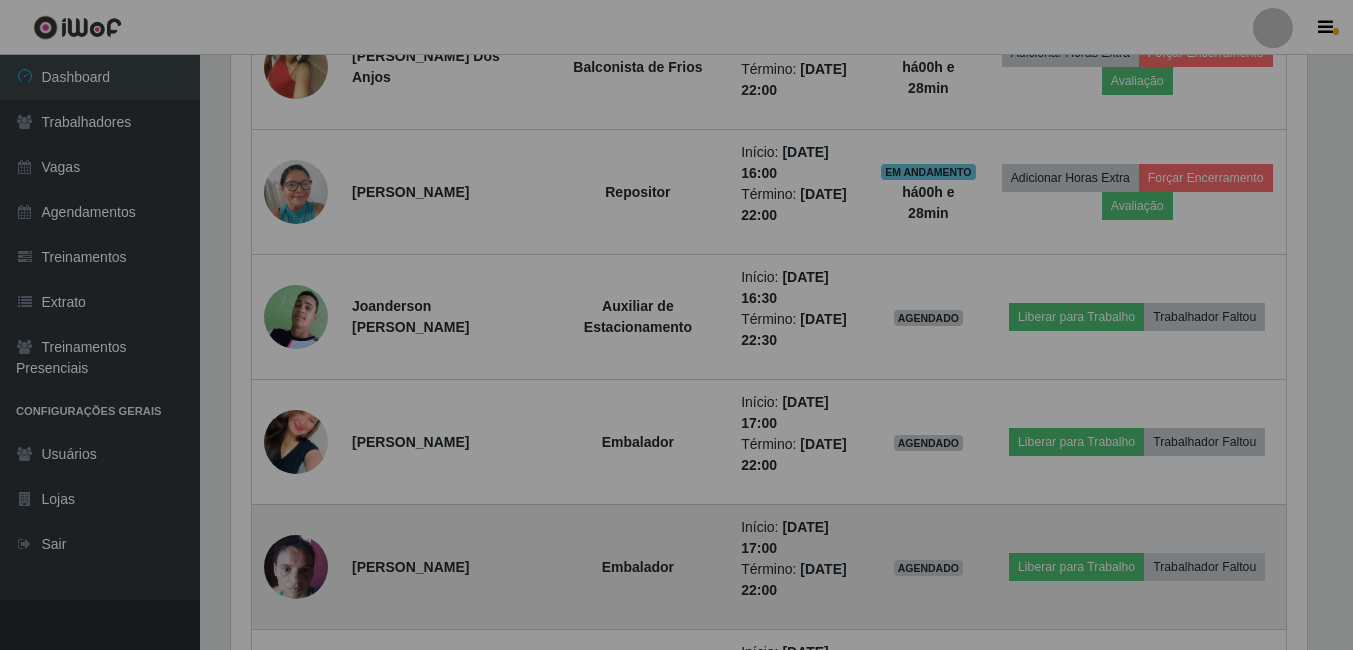 scroll, scrollTop: 999585, scrollLeft: 998909, axis: both 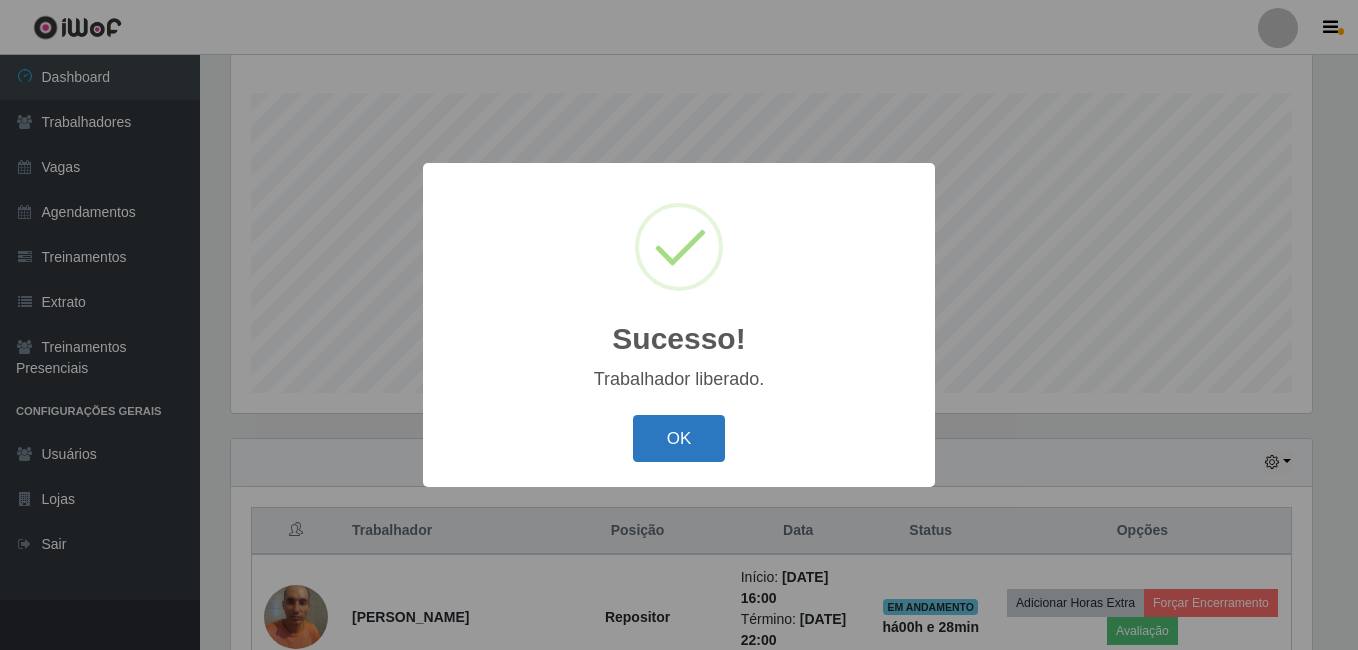 click on "OK" at bounding box center [679, 438] 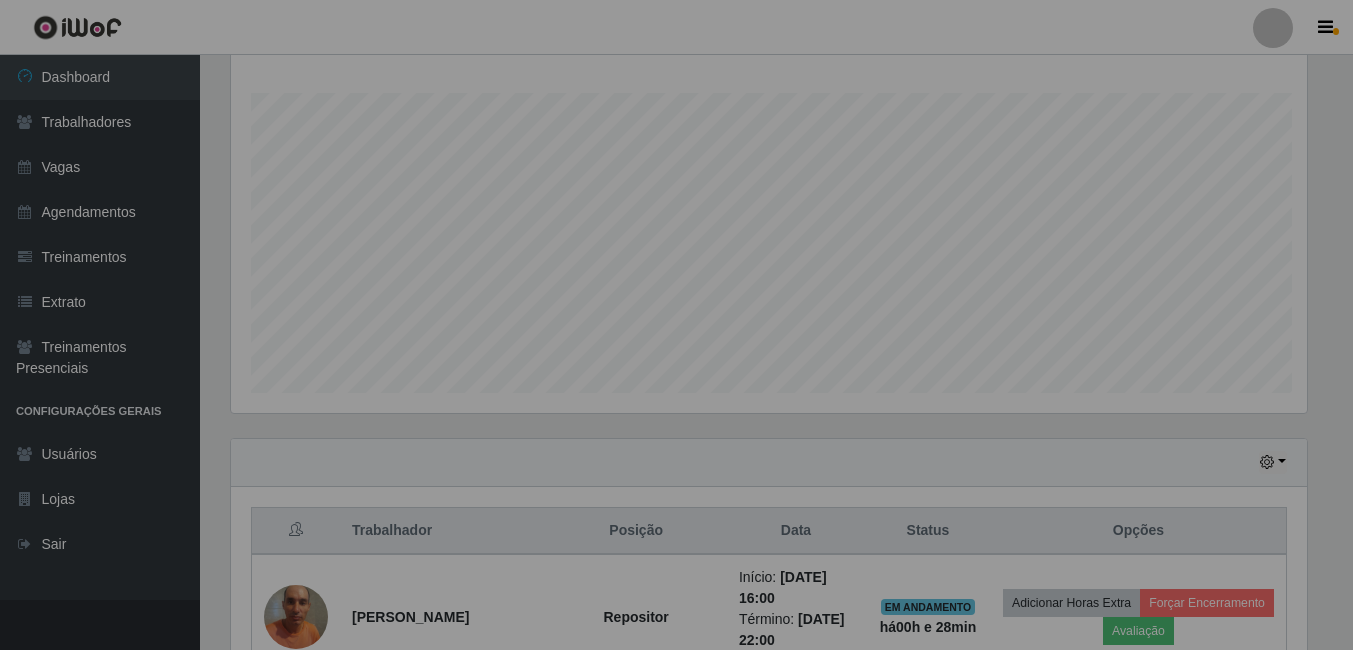 scroll, scrollTop: 999585, scrollLeft: 998909, axis: both 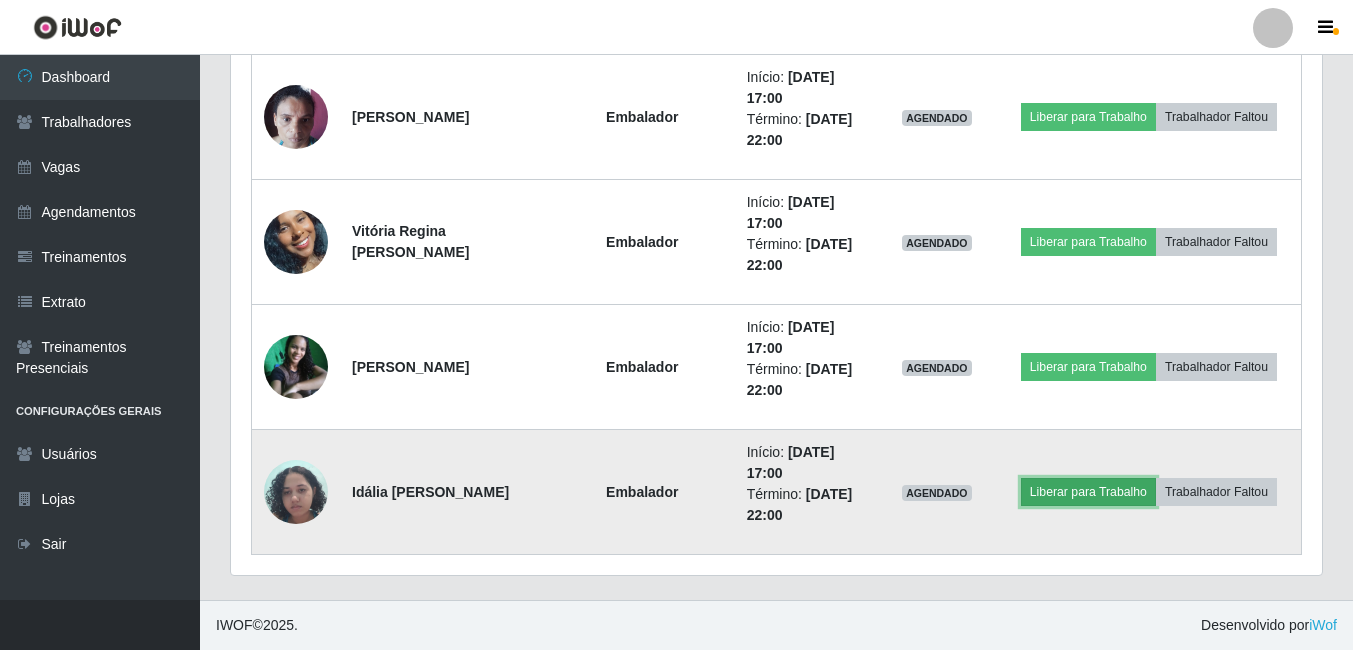 click on "Liberar para Trabalho" at bounding box center (1088, 492) 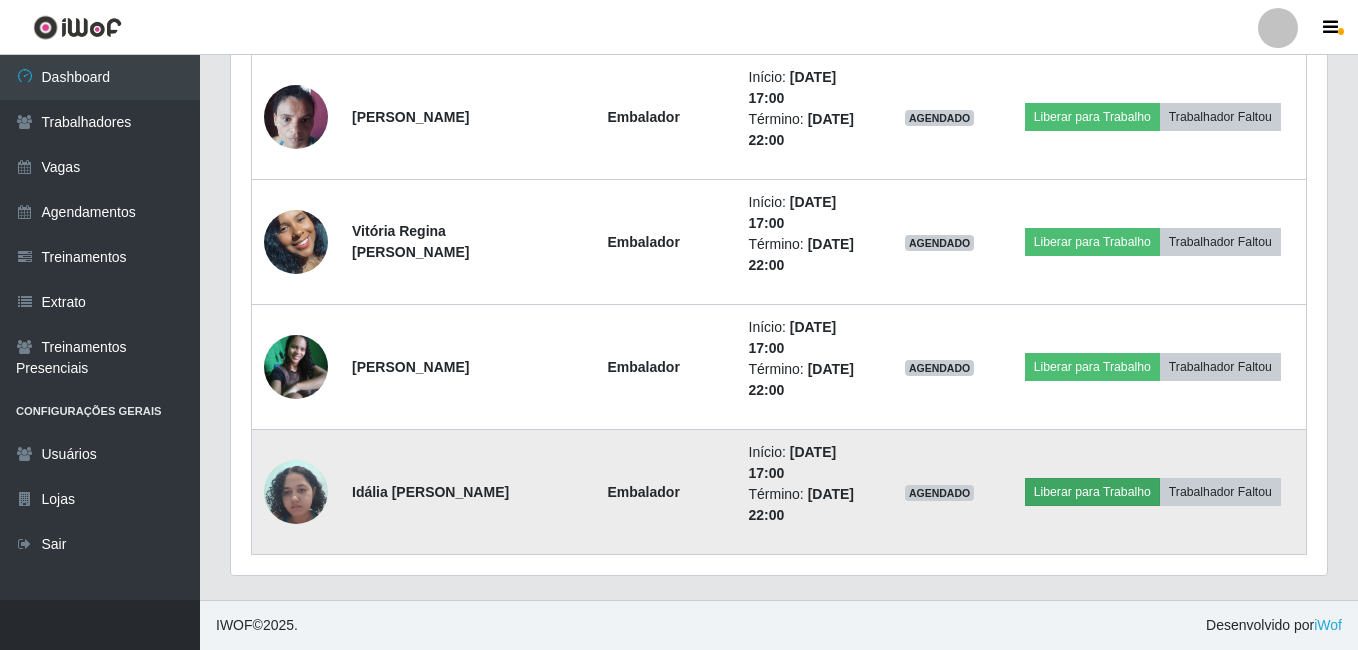 scroll, scrollTop: 999585, scrollLeft: 998919, axis: both 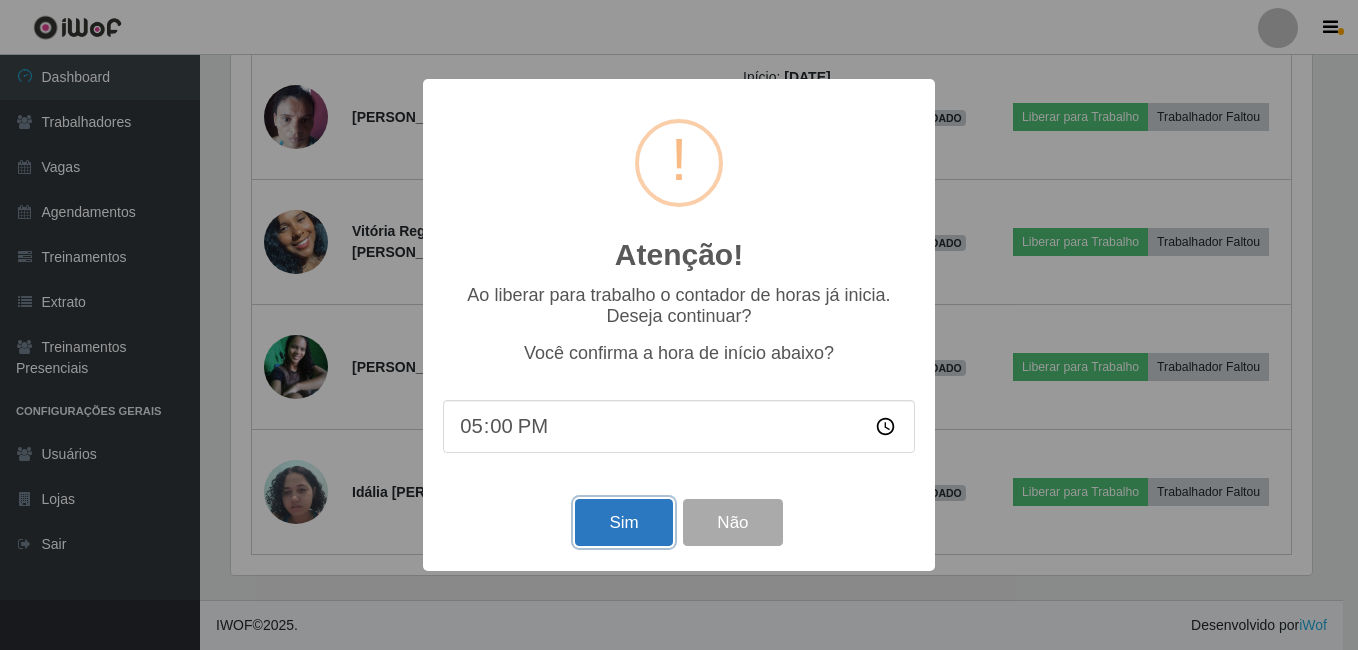 click on "Sim" at bounding box center (623, 522) 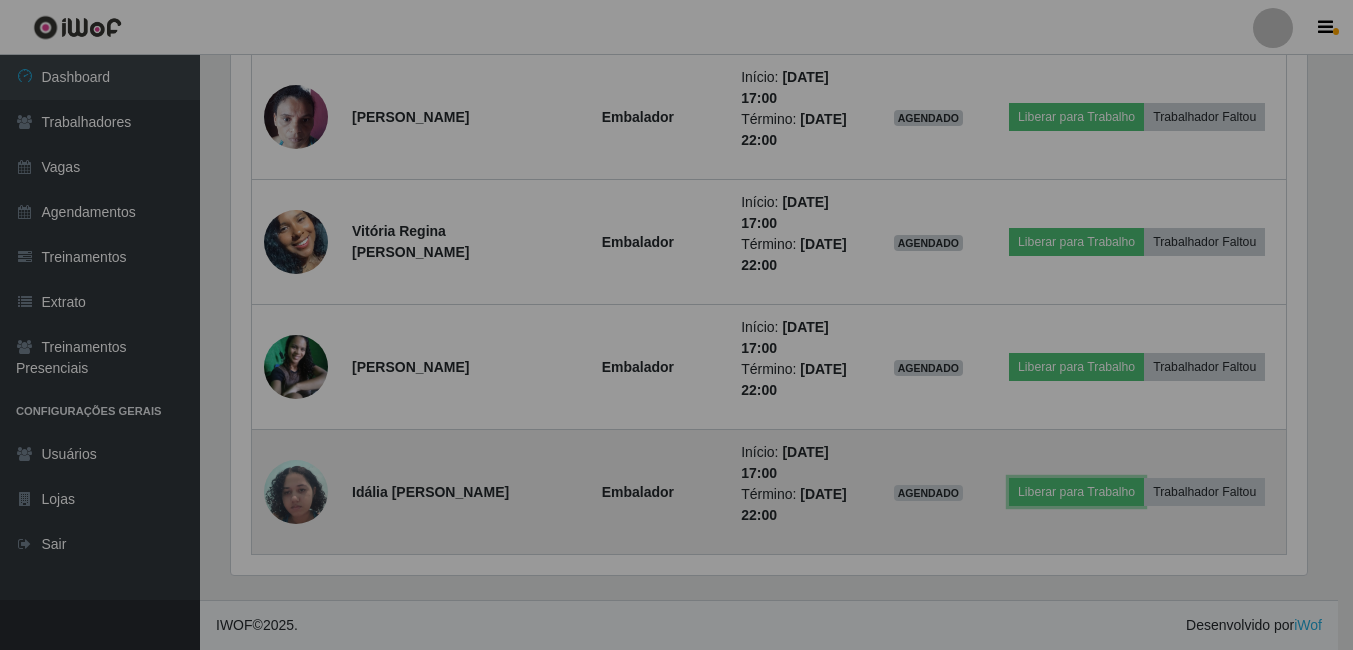 scroll, scrollTop: 999585, scrollLeft: 998909, axis: both 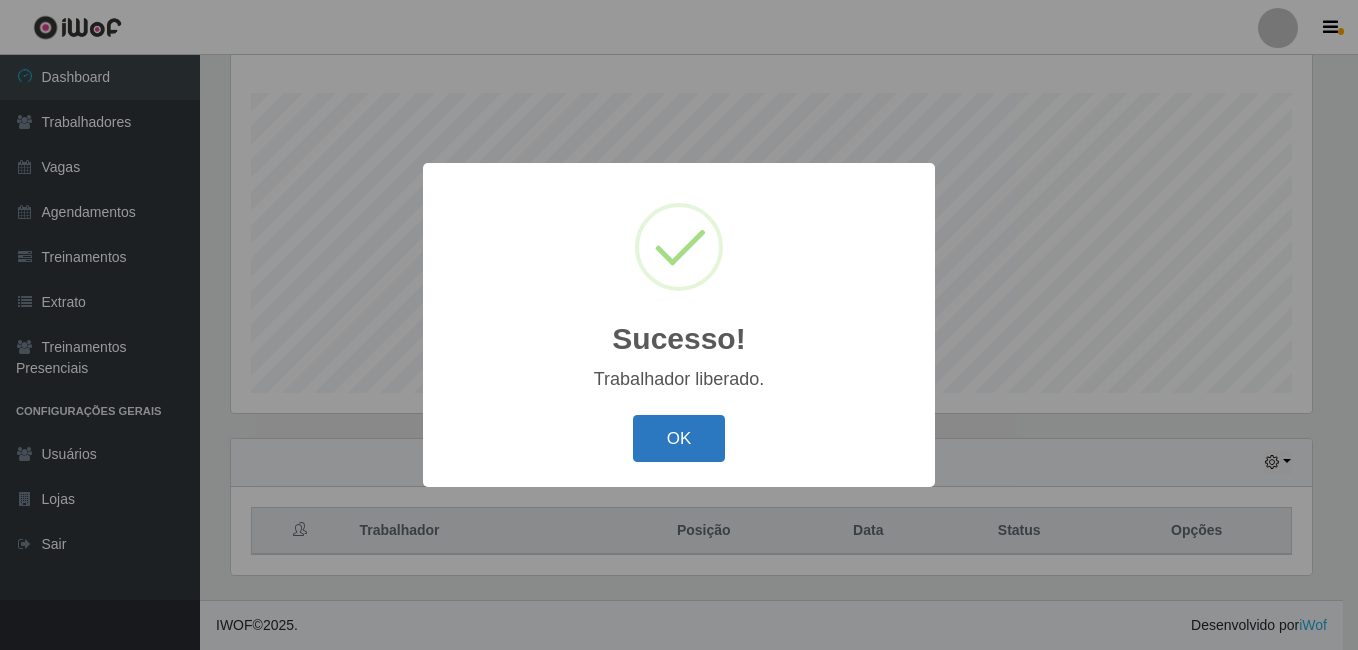 click on "OK" at bounding box center (679, 438) 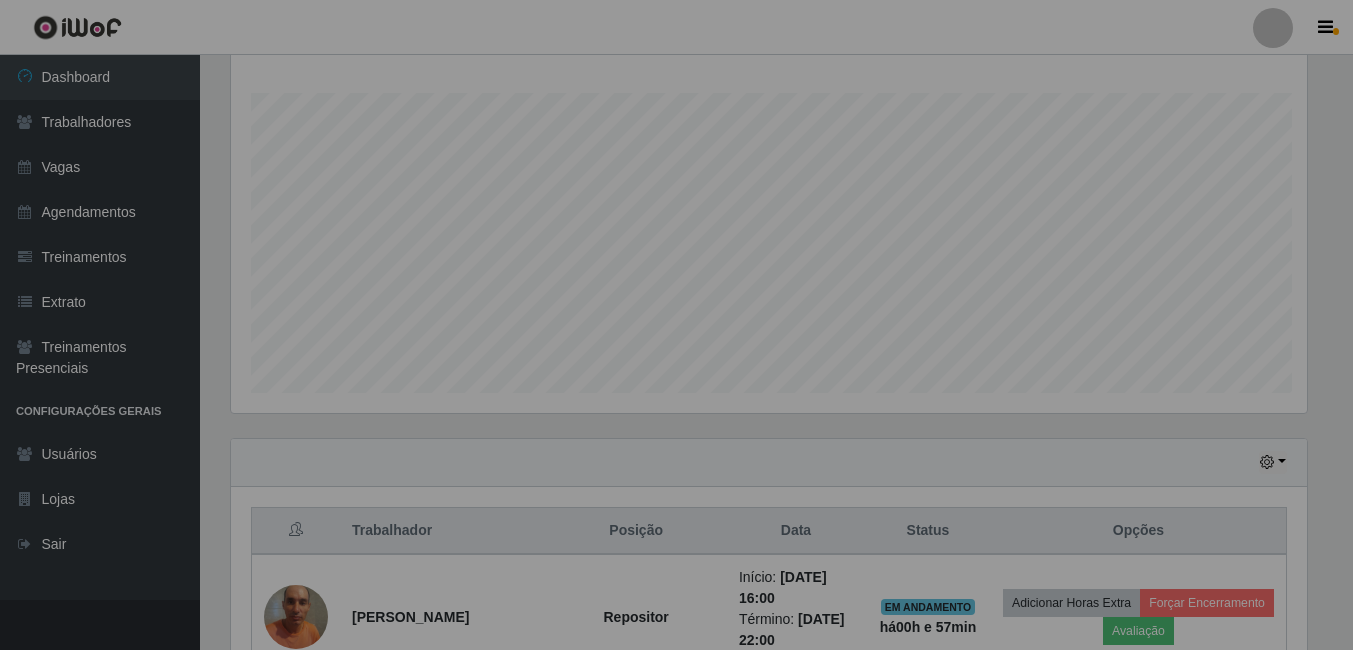 scroll, scrollTop: 999585, scrollLeft: 998909, axis: both 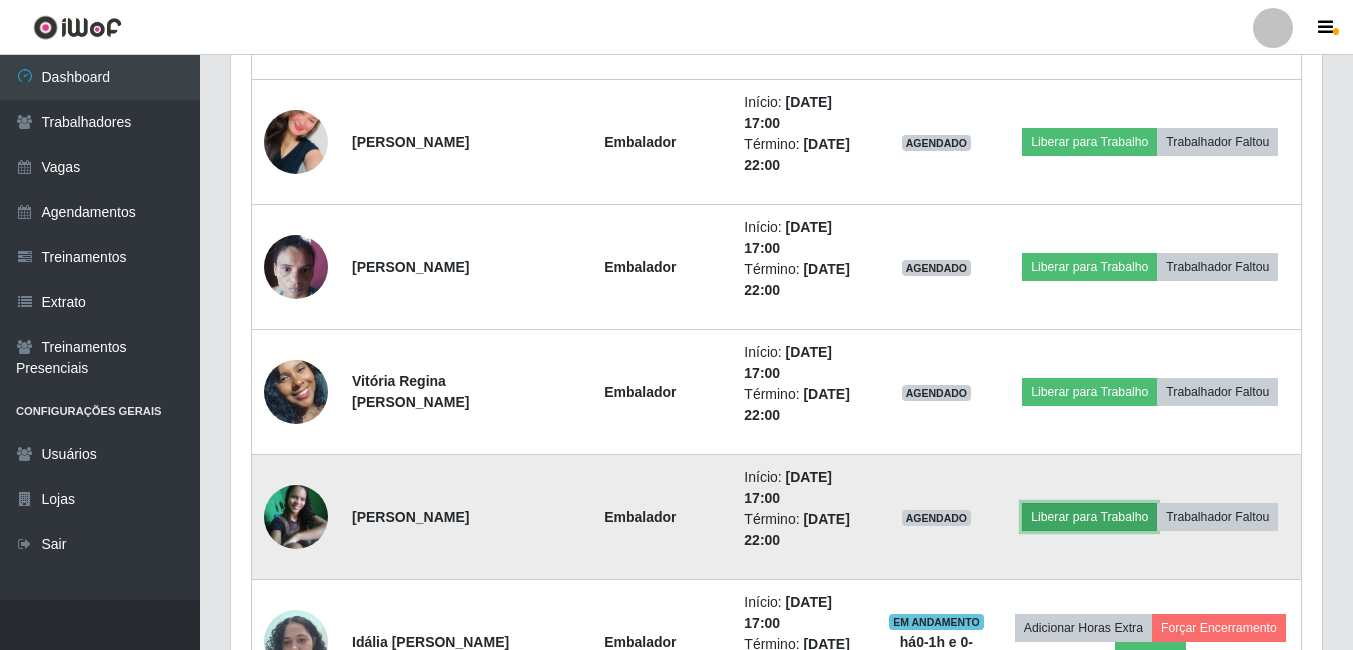 click on "Liberar para Trabalho" at bounding box center (1089, 517) 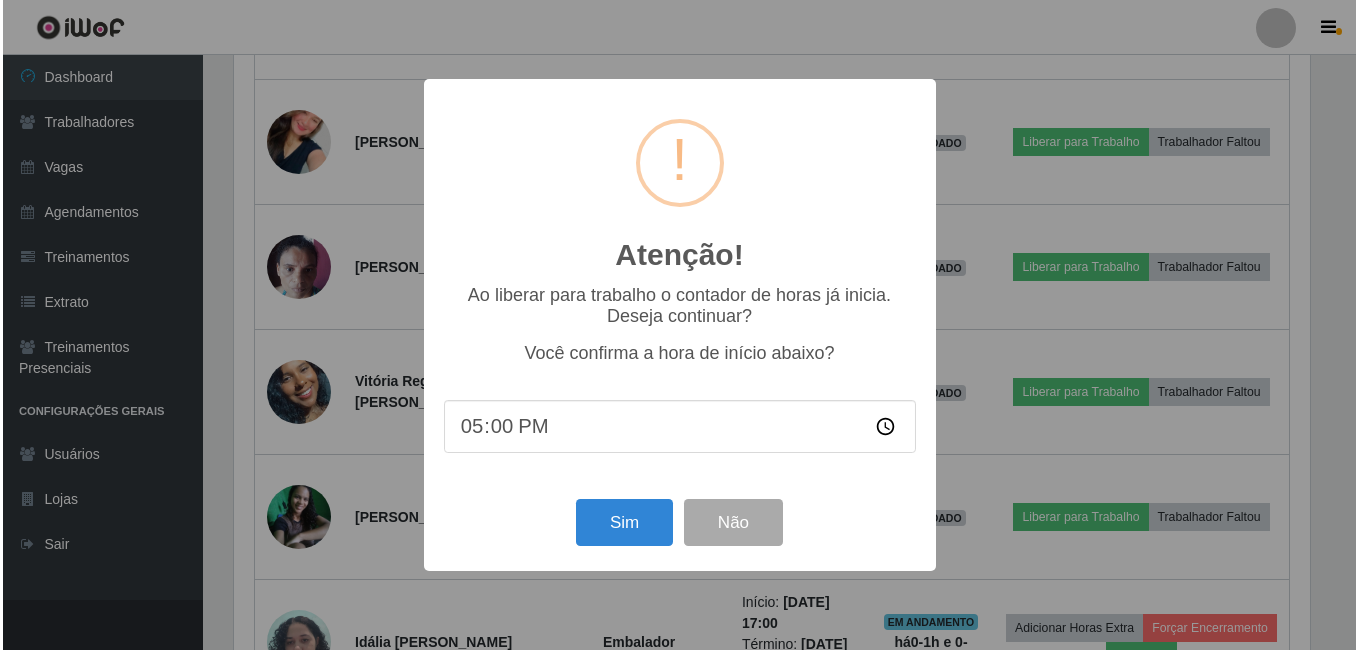 scroll, scrollTop: 999585, scrollLeft: 998919, axis: both 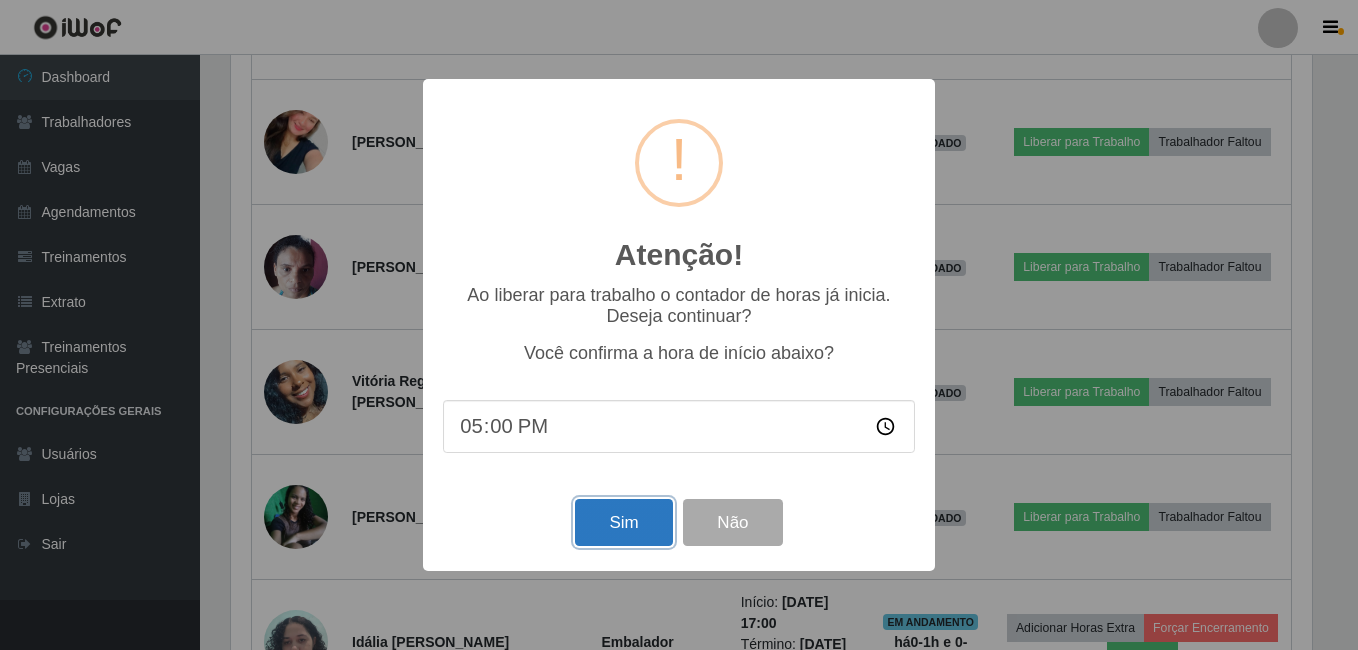 click on "Sim" at bounding box center (623, 522) 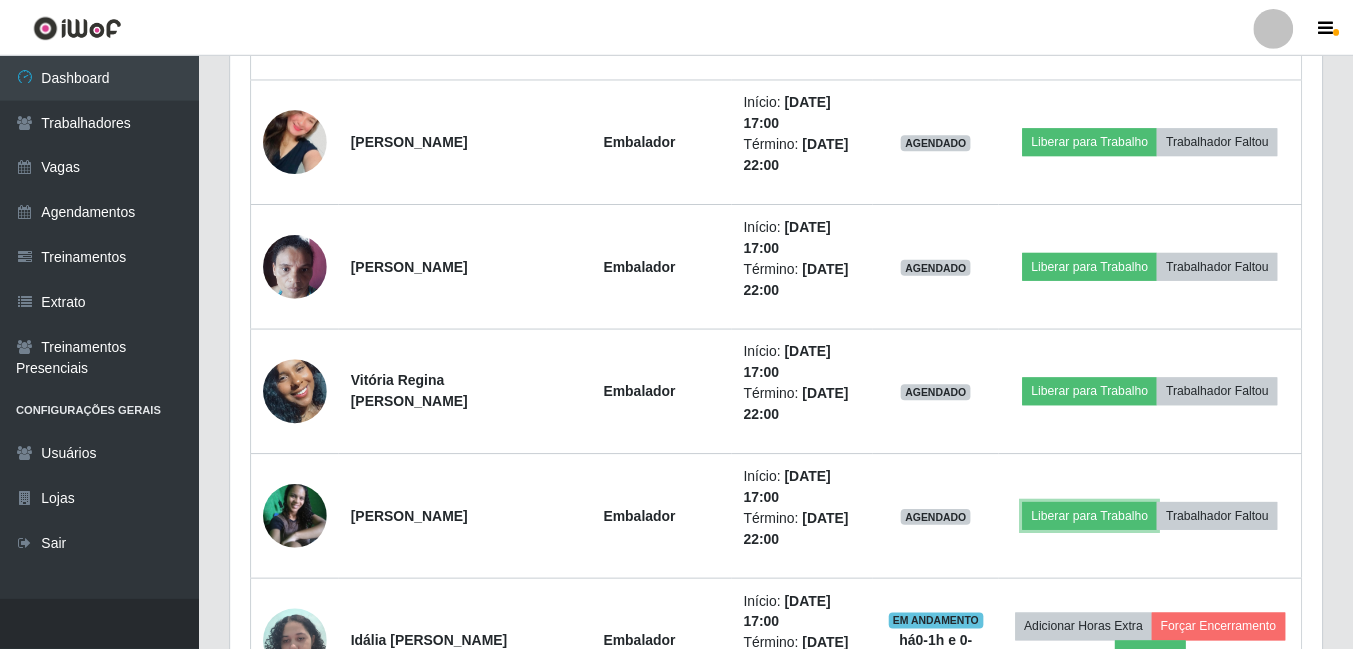 scroll, scrollTop: 999585, scrollLeft: 998909, axis: both 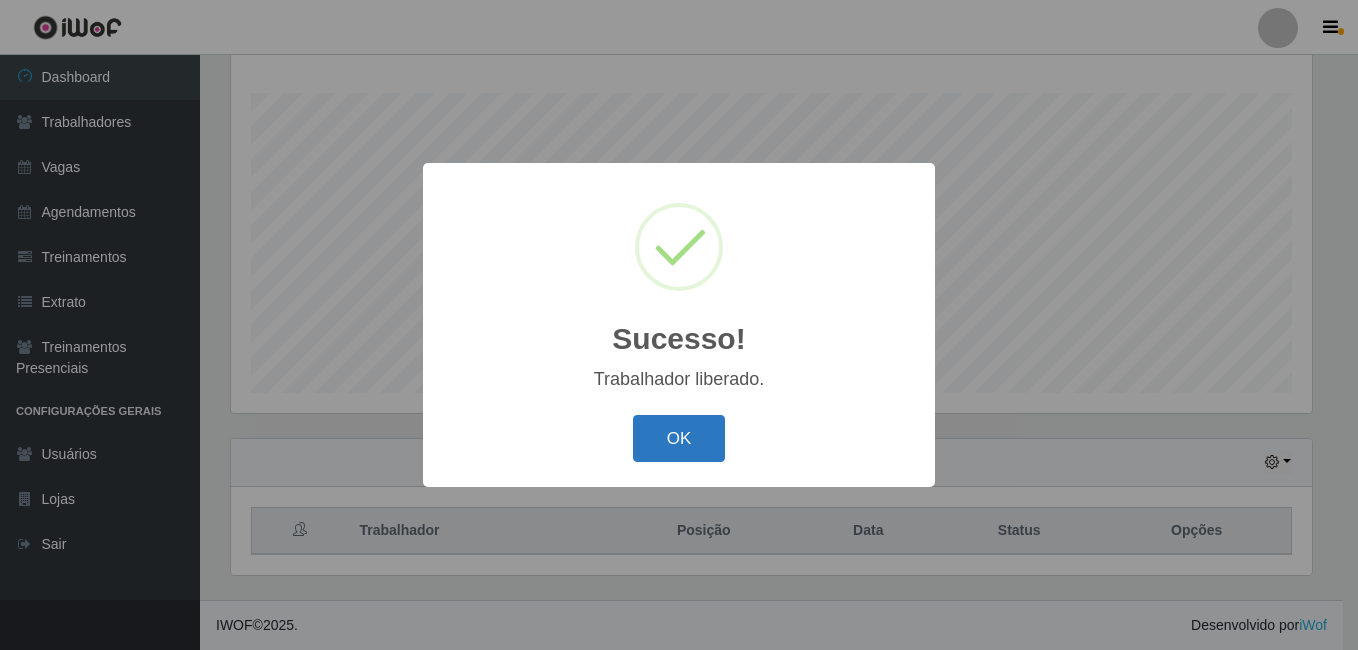 click on "OK" at bounding box center [679, 438] 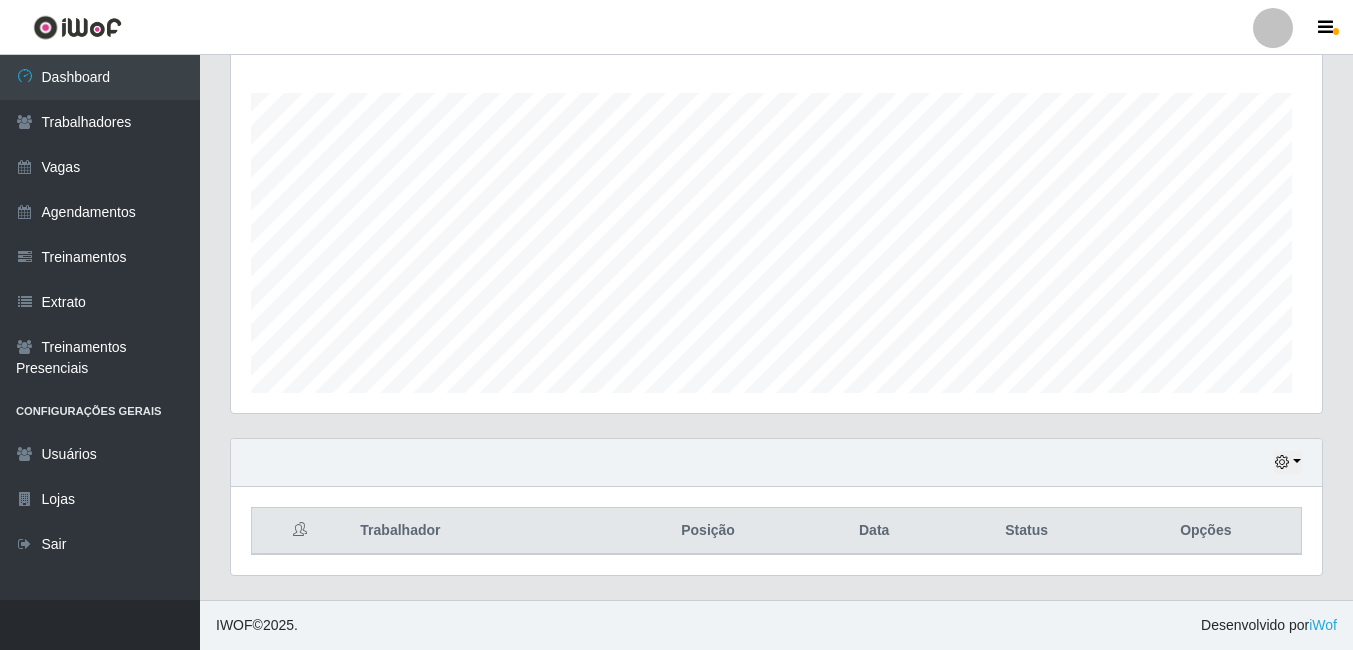 scroll, scrollTop: 999585, scrollLeft: 998909, axis: both 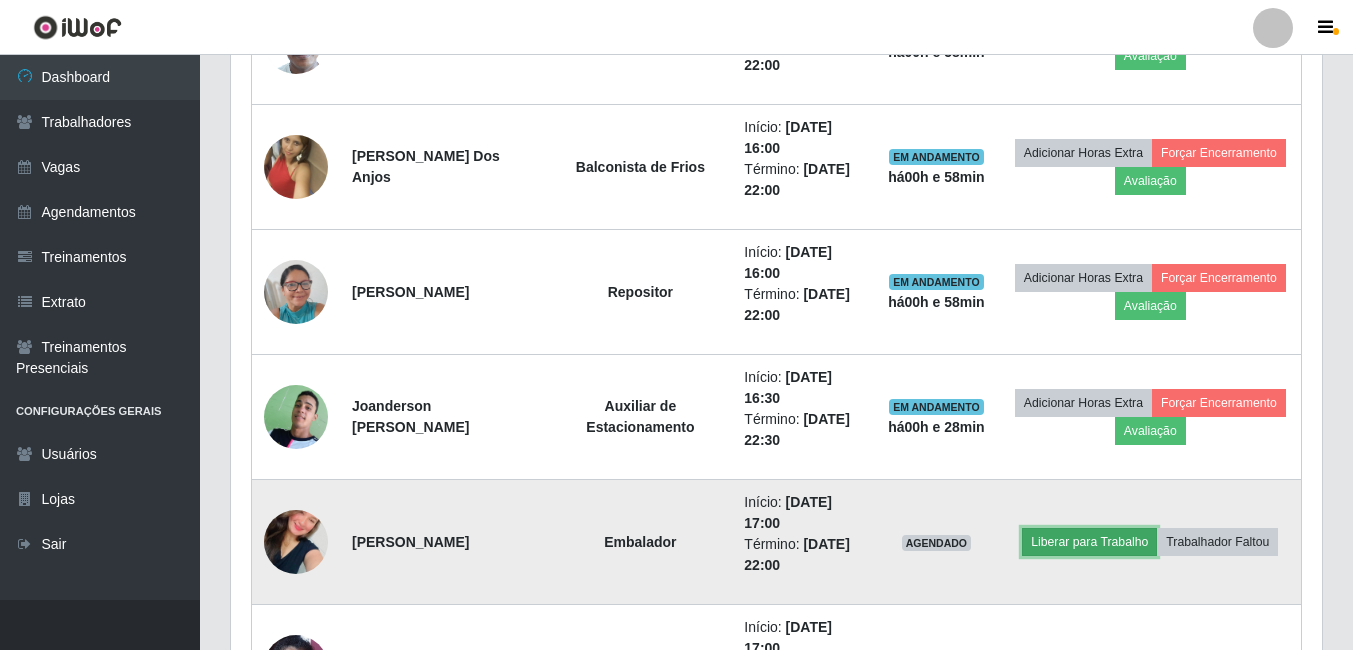 click on "Liberar para Trabalho" at bounding box center [1089, 542] 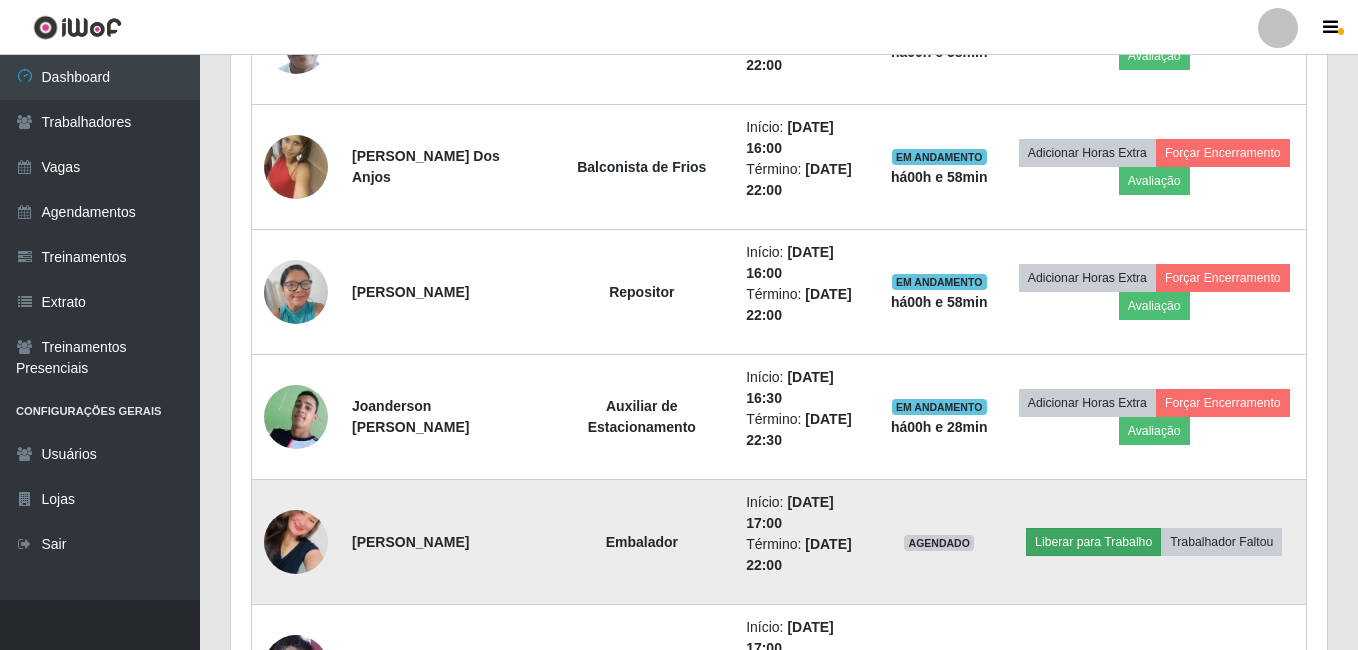 scroll, scrollTop: 999585, scrollLeft: 998919, axis: both 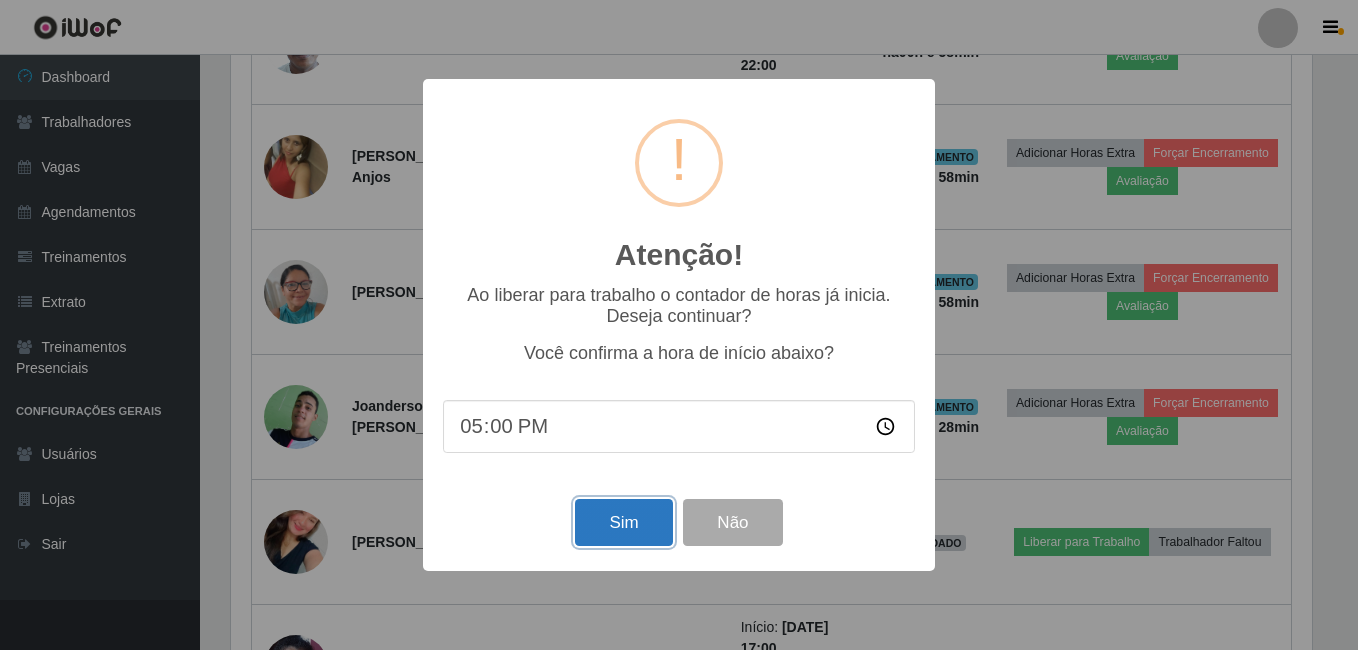 click on "Sim" at bounding box center [623, 522] 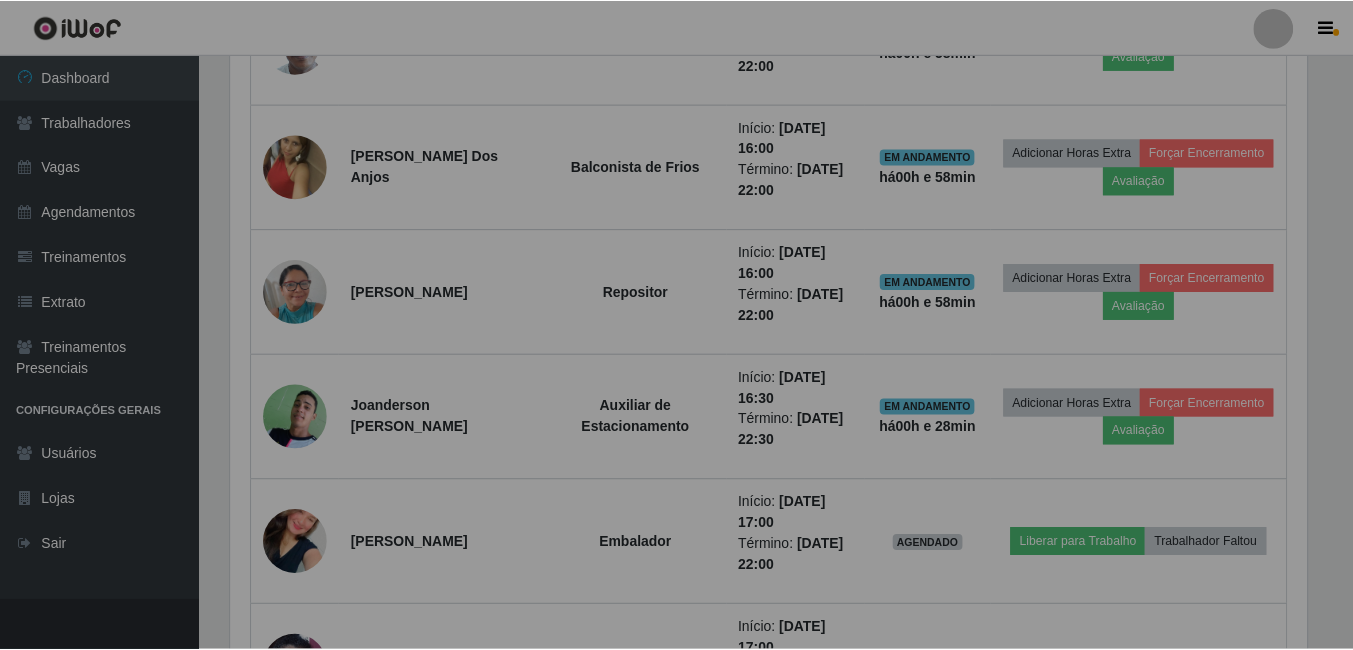 scroll, scrollTop: 999585, scrollLeft: 998909, axis: both 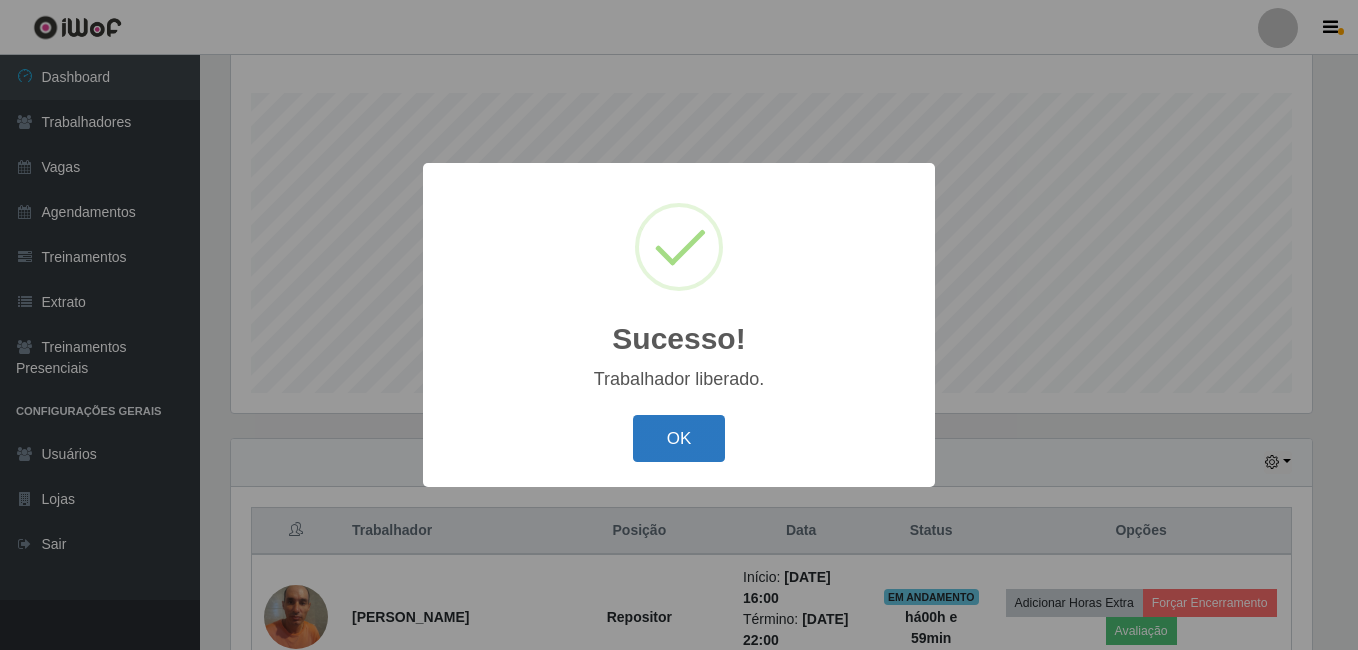 click on "OK" at bounding box center [679, 438] 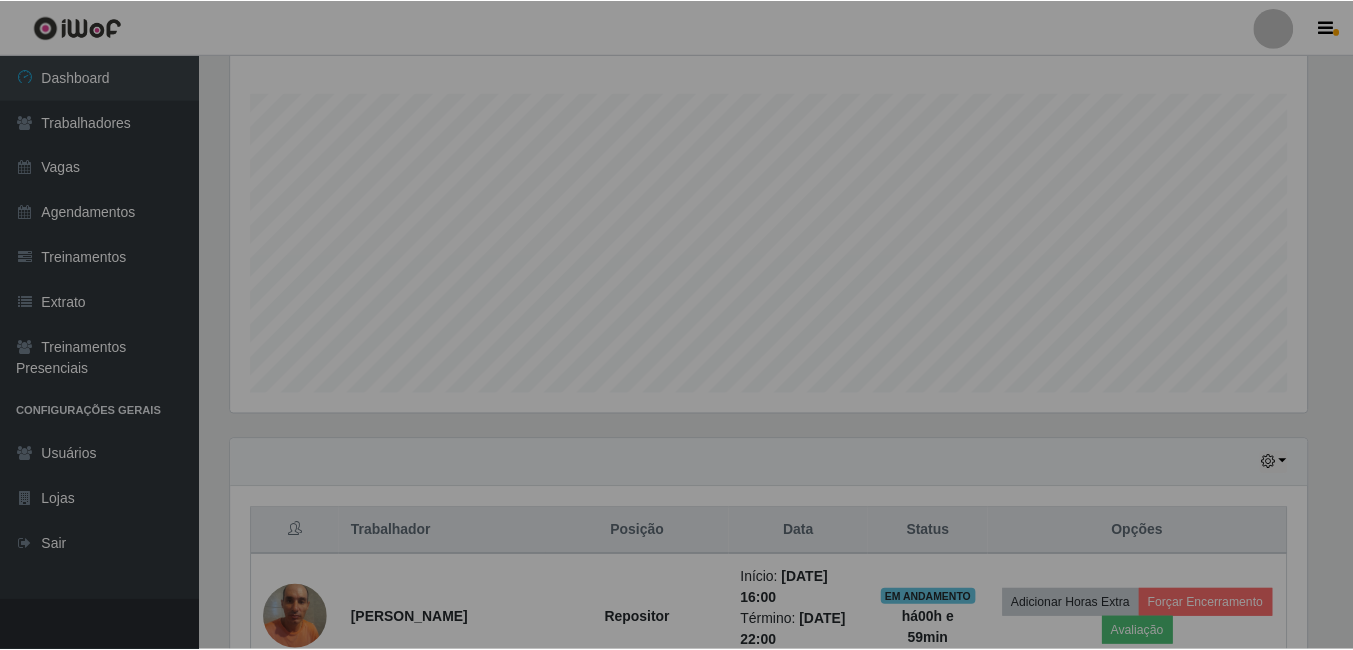scroll, scrollTop: 999585, scrollLeft: 998909, axis: both 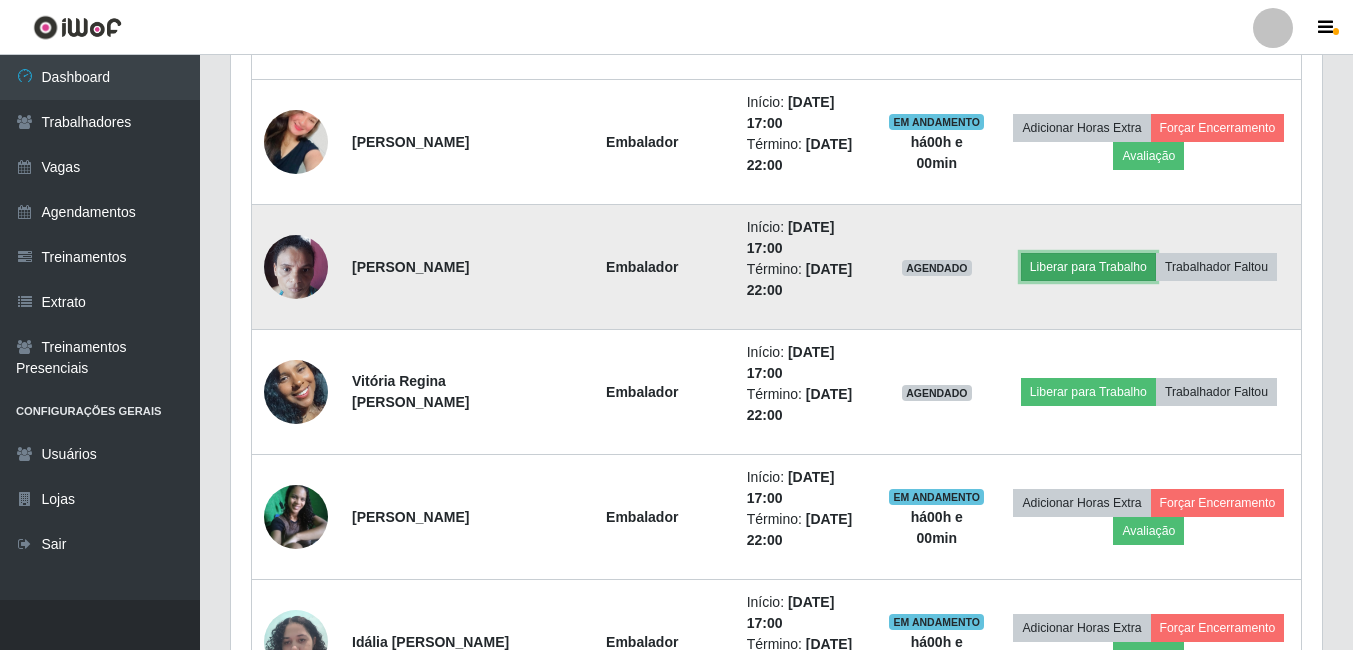 click on "Liberar para Trabalho" at bounding box center (1088, 267) 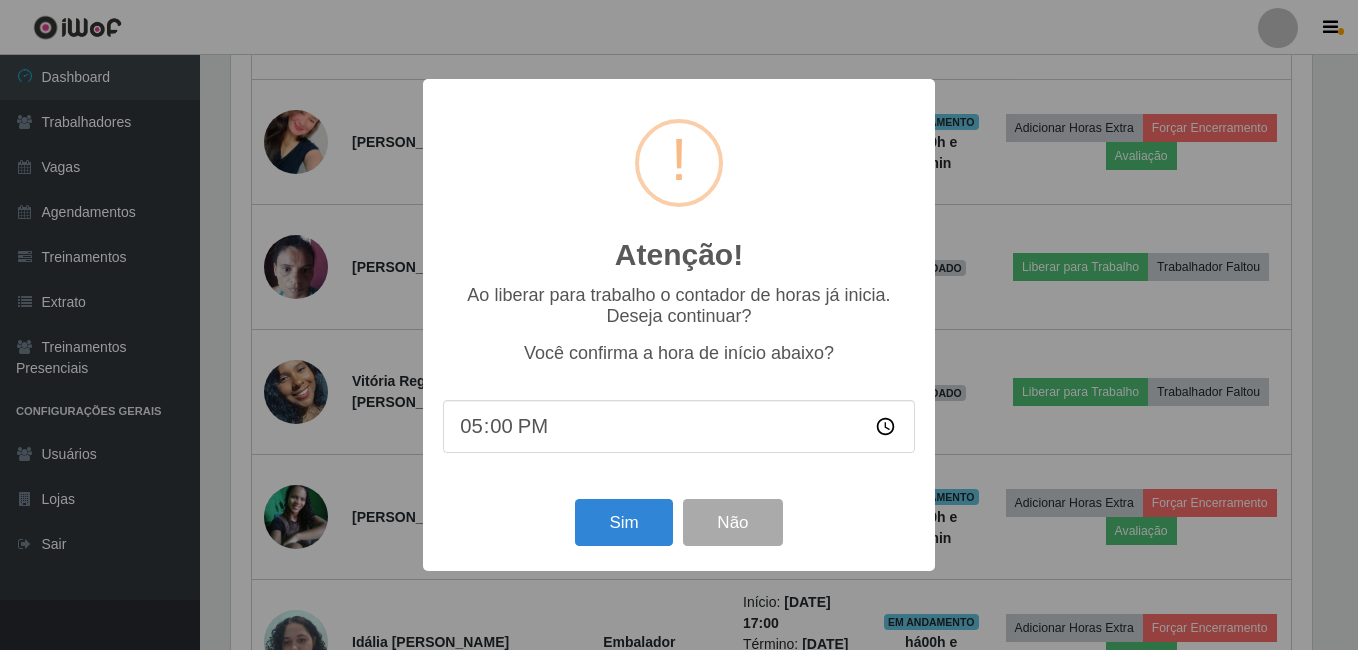 scroll, scrollTop: 999585, scrollLeft: 998919, axis: both 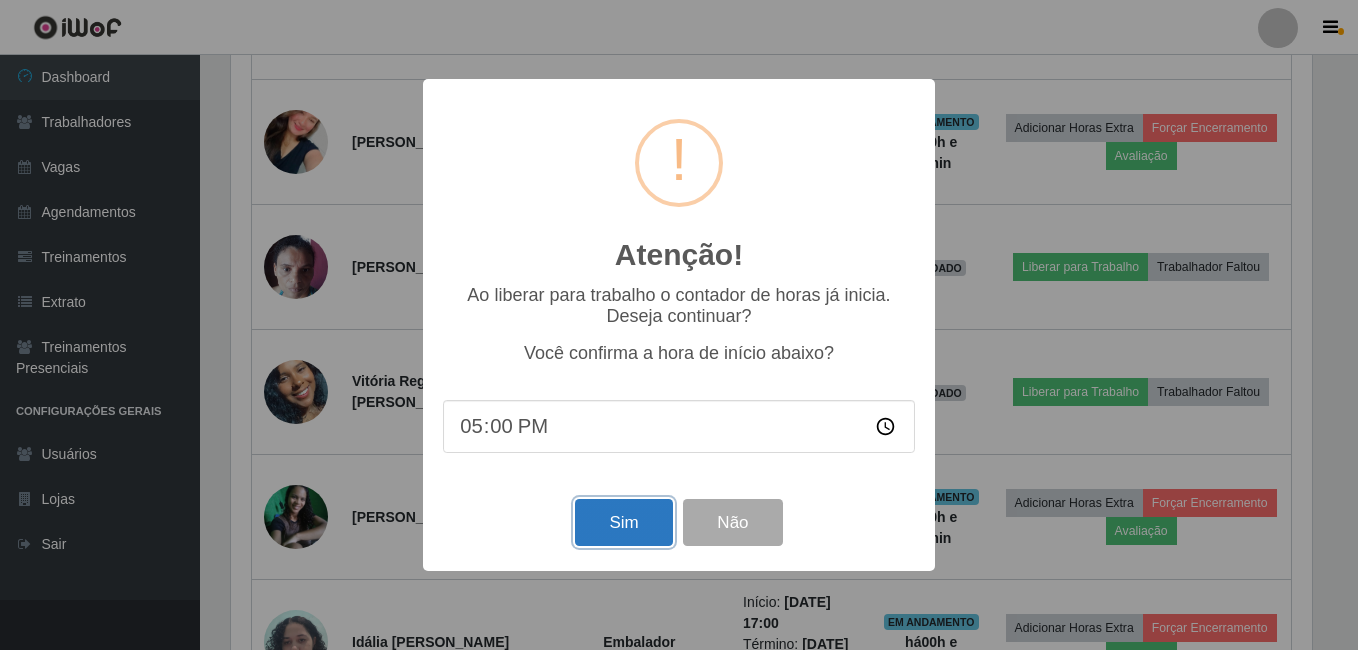 click on "Sim" at bounding box center [623, 522] 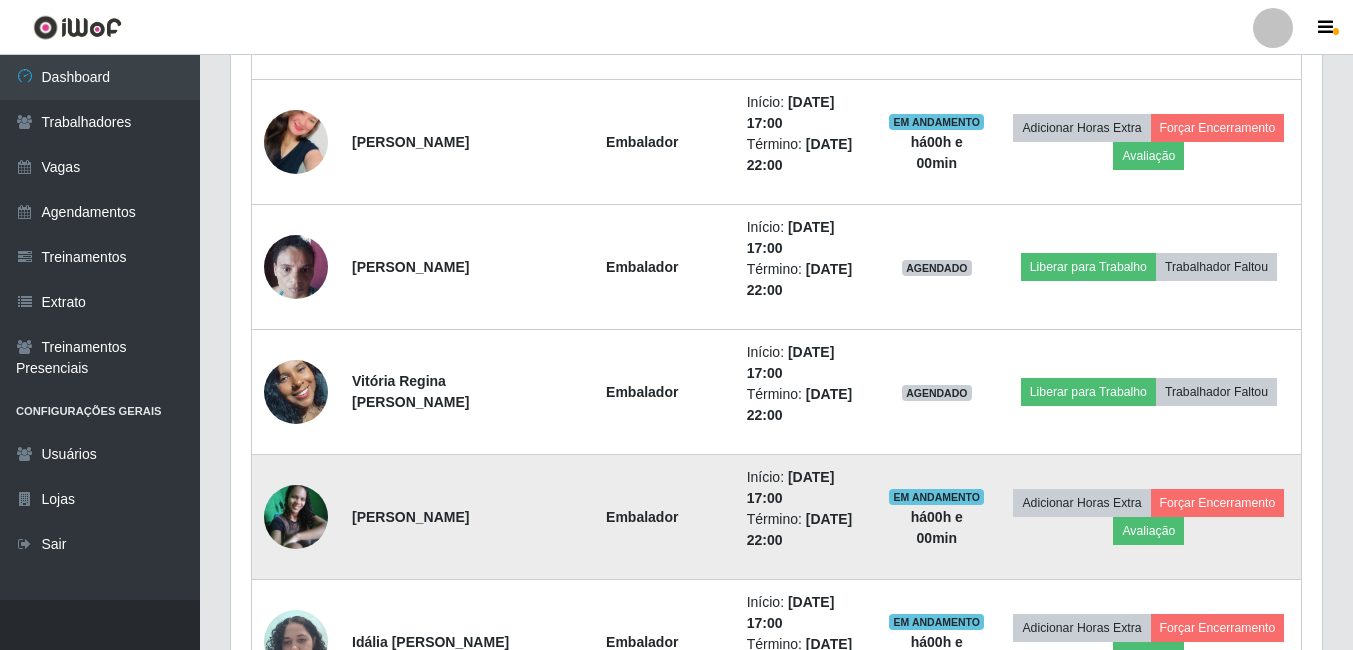 scroll, scrollTop: 999585, scrollLeft: 998909, axis: both 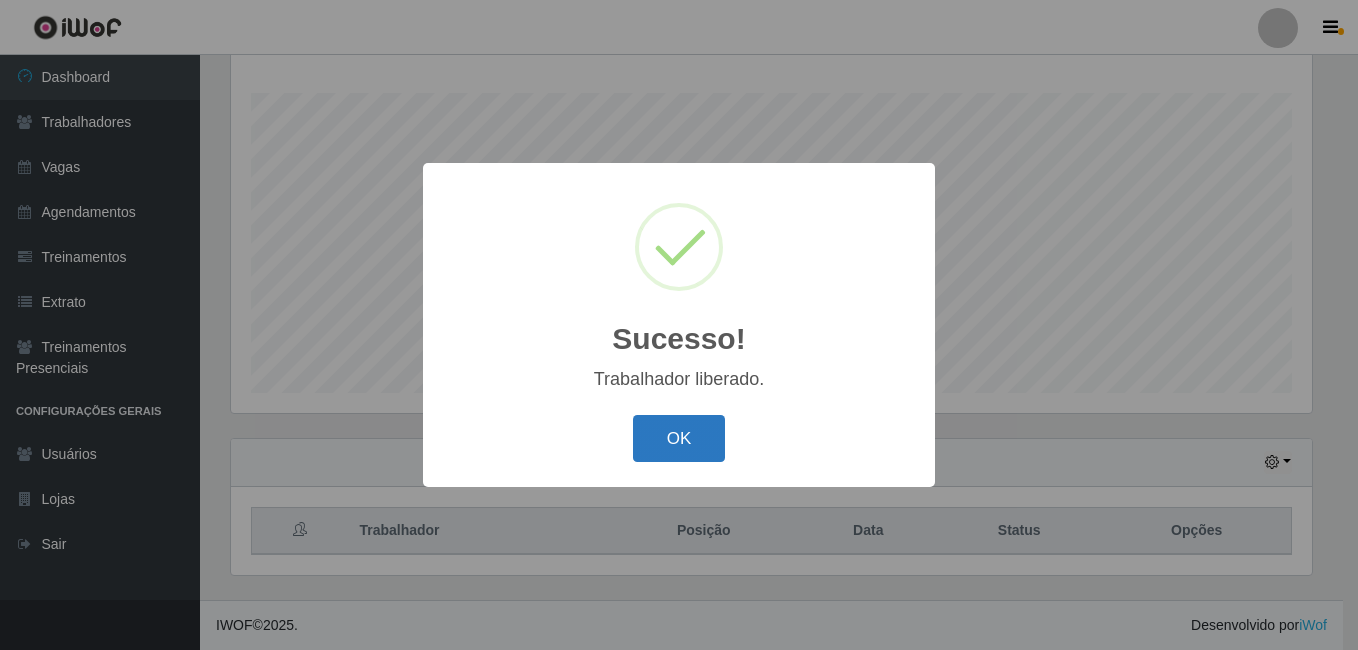 click on "OK" at bounding box center (679, 438) 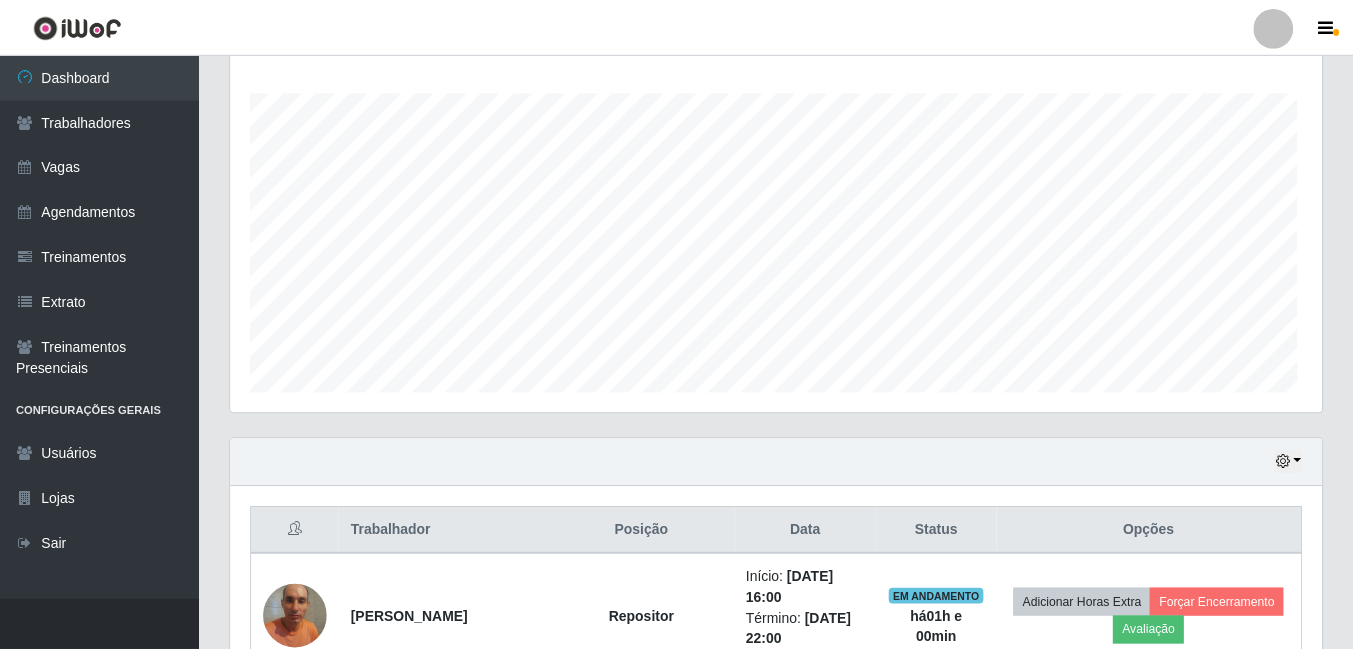 scroll, scrollTop: 999585, scrollLeft: 998909, axis: both 